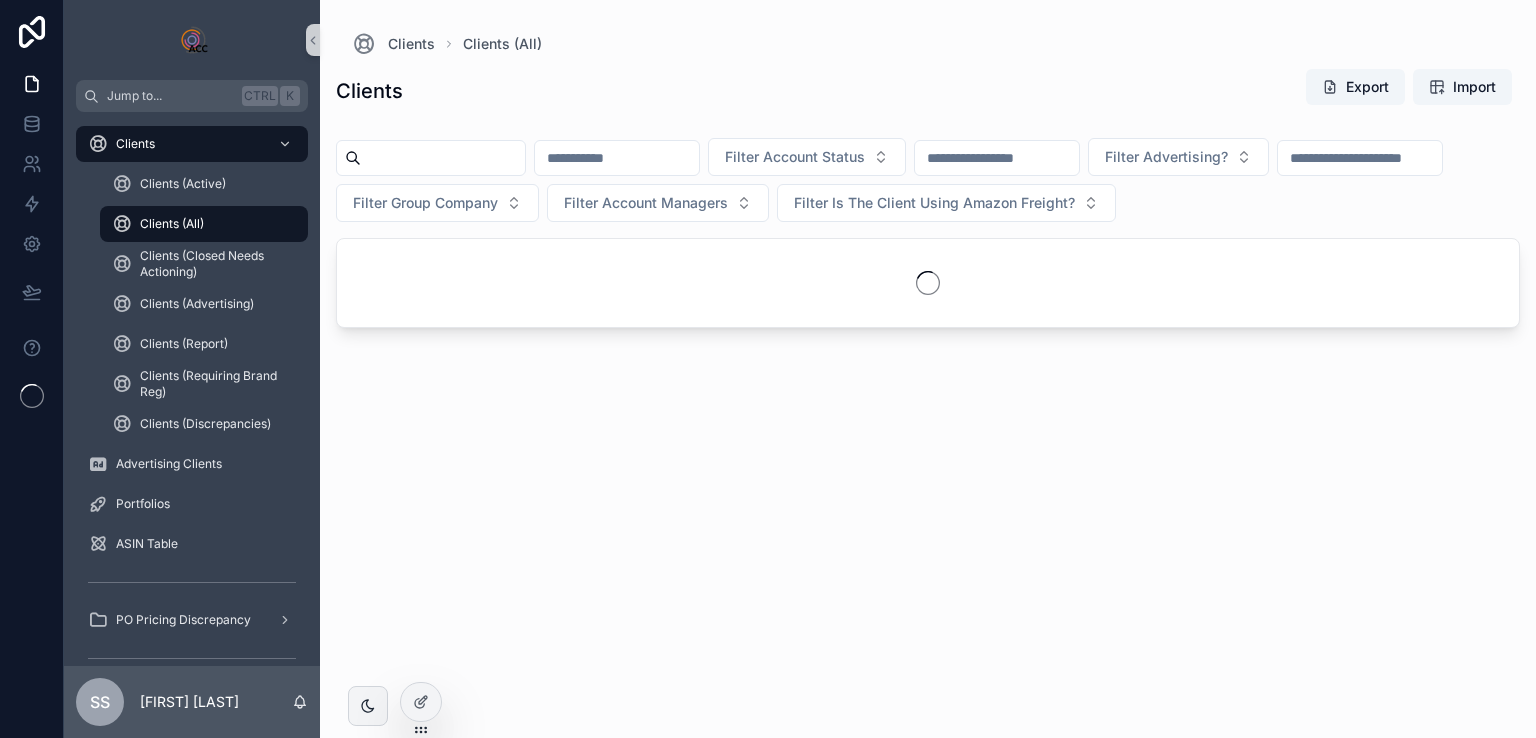 scroll, scrollTop: 0, scrollLeft: 0, axis: both 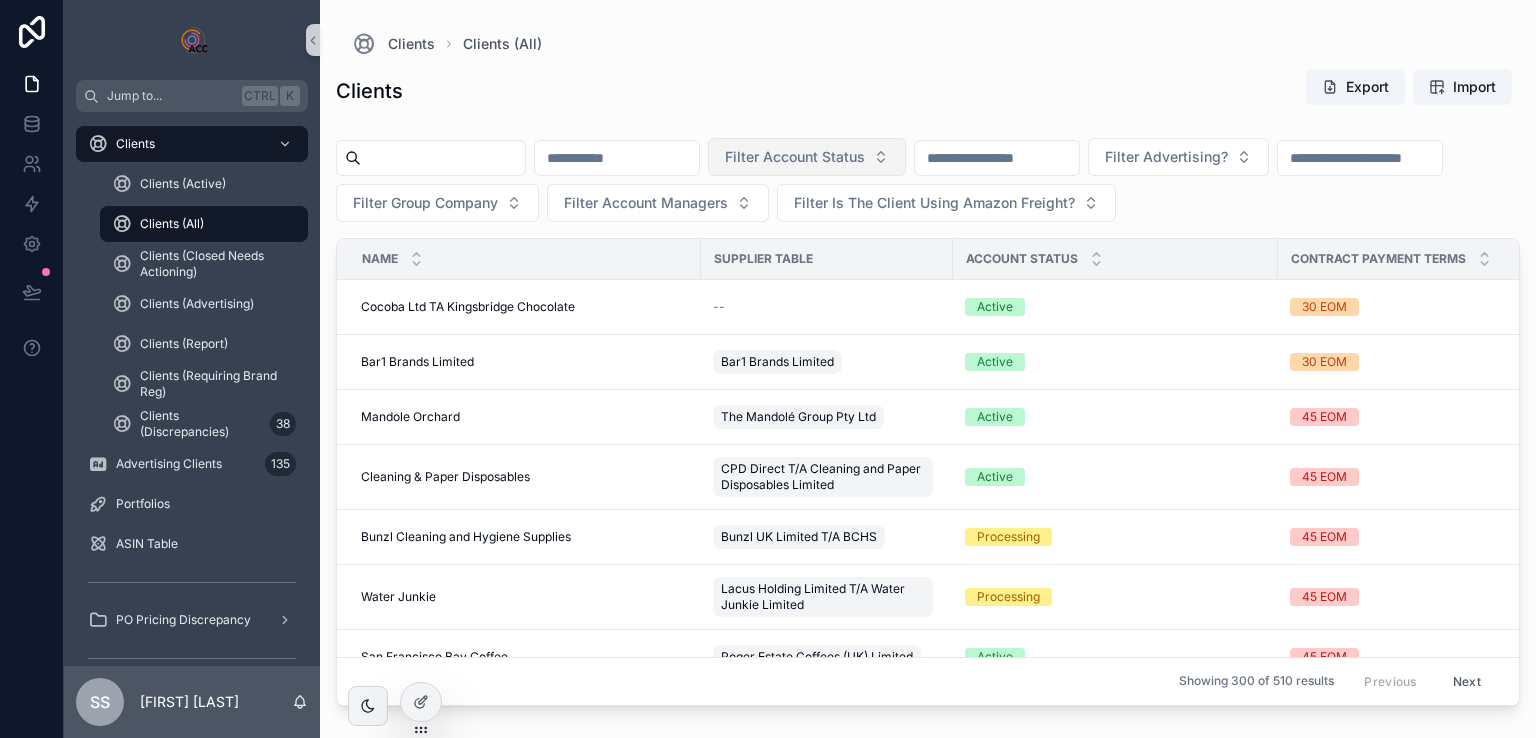 click on "Filter Account Status" at bounding box center (807, 157) 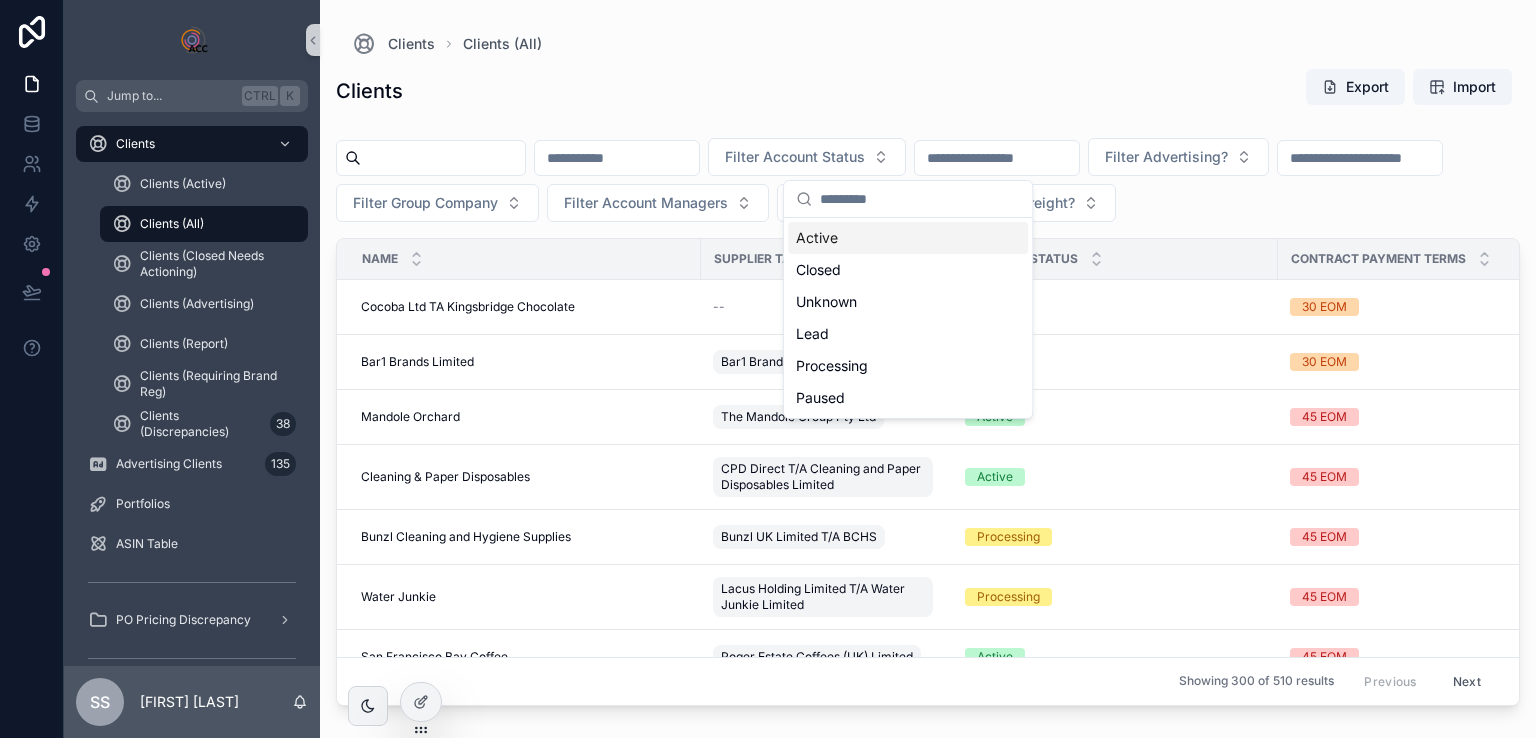 click on "Clients Export Import" at bounding box center (928, 91) 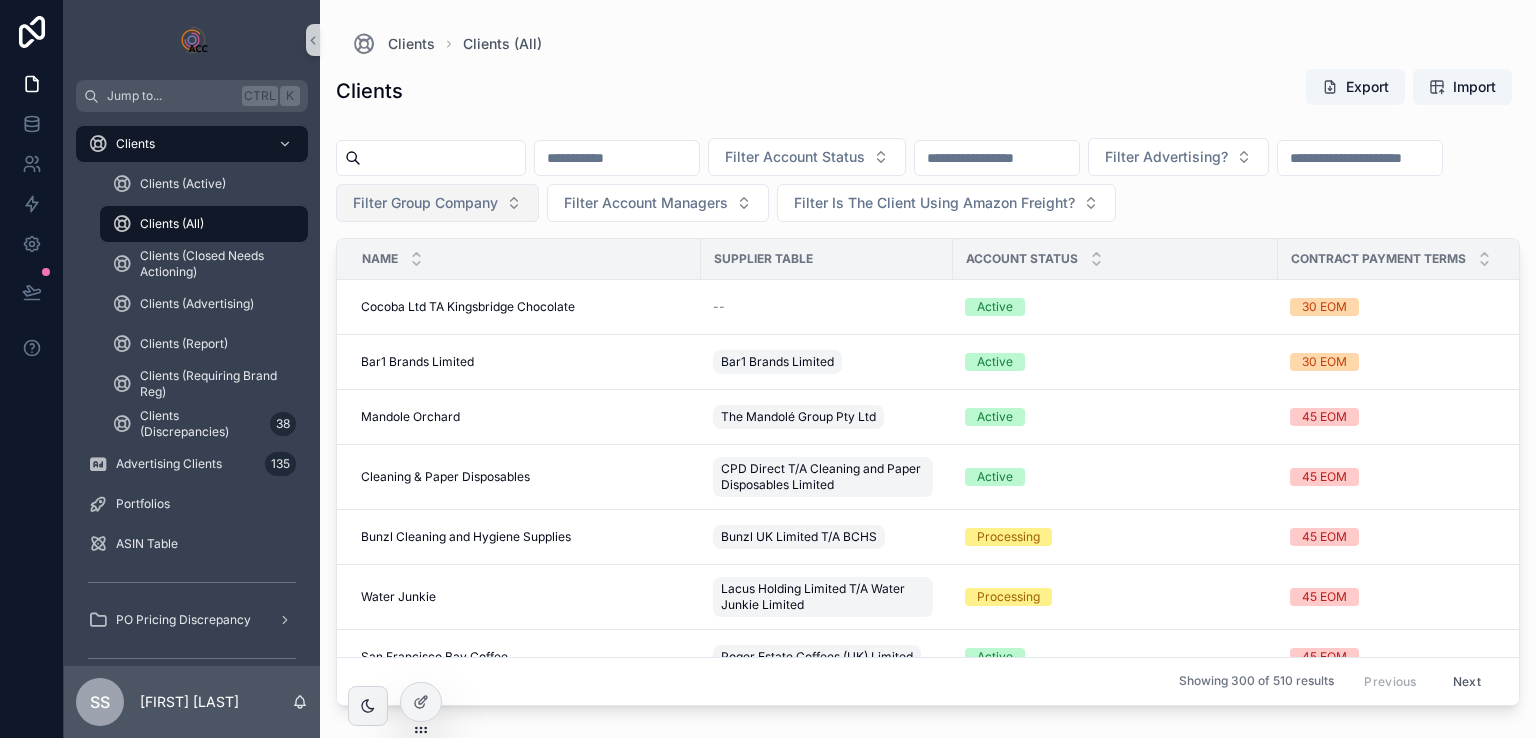 click on "Filter Group Company" at bounding box center (425, 203) 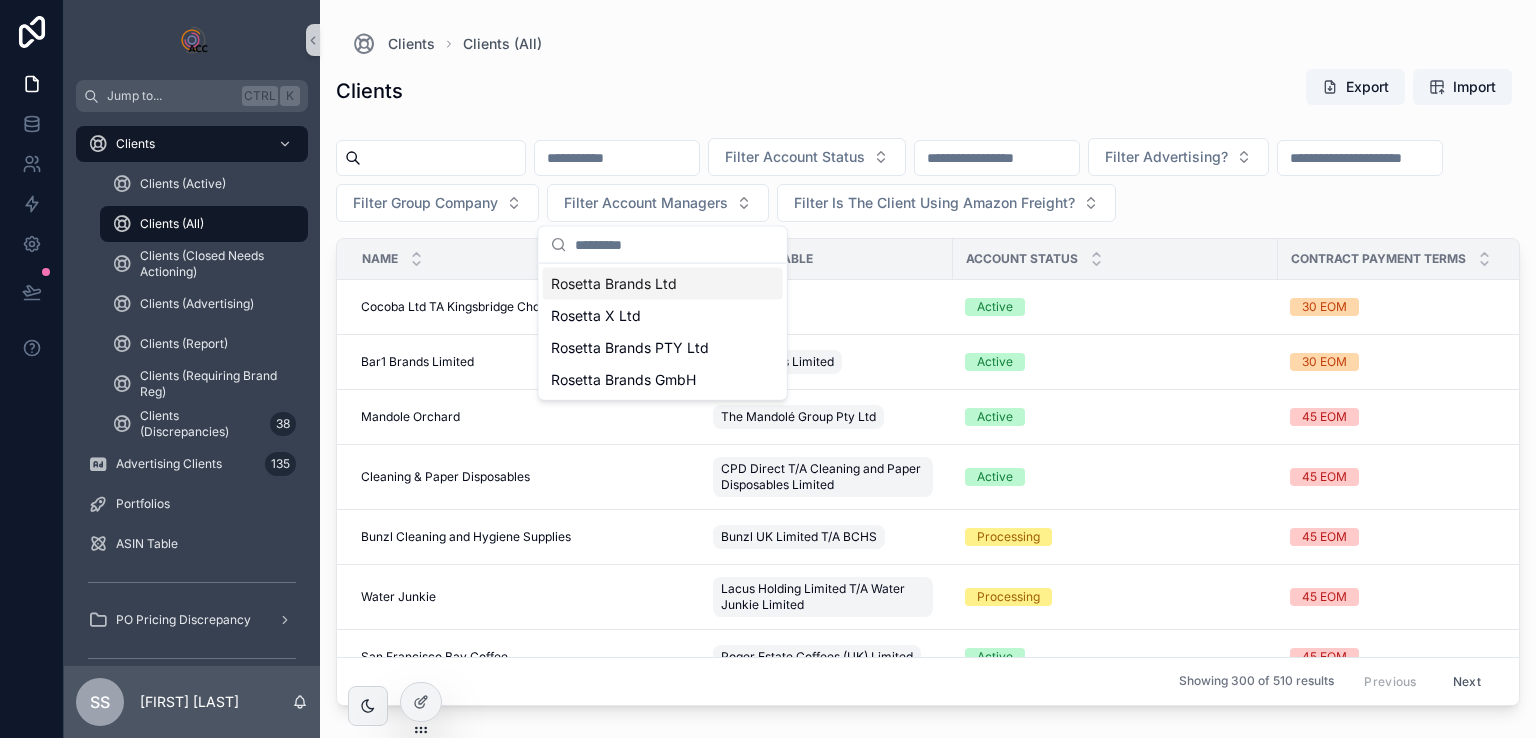 drag, startPoint x: 972, startPoint y: 55, endPoint x: 1436, endPoint y: 52, distance: 464.0097 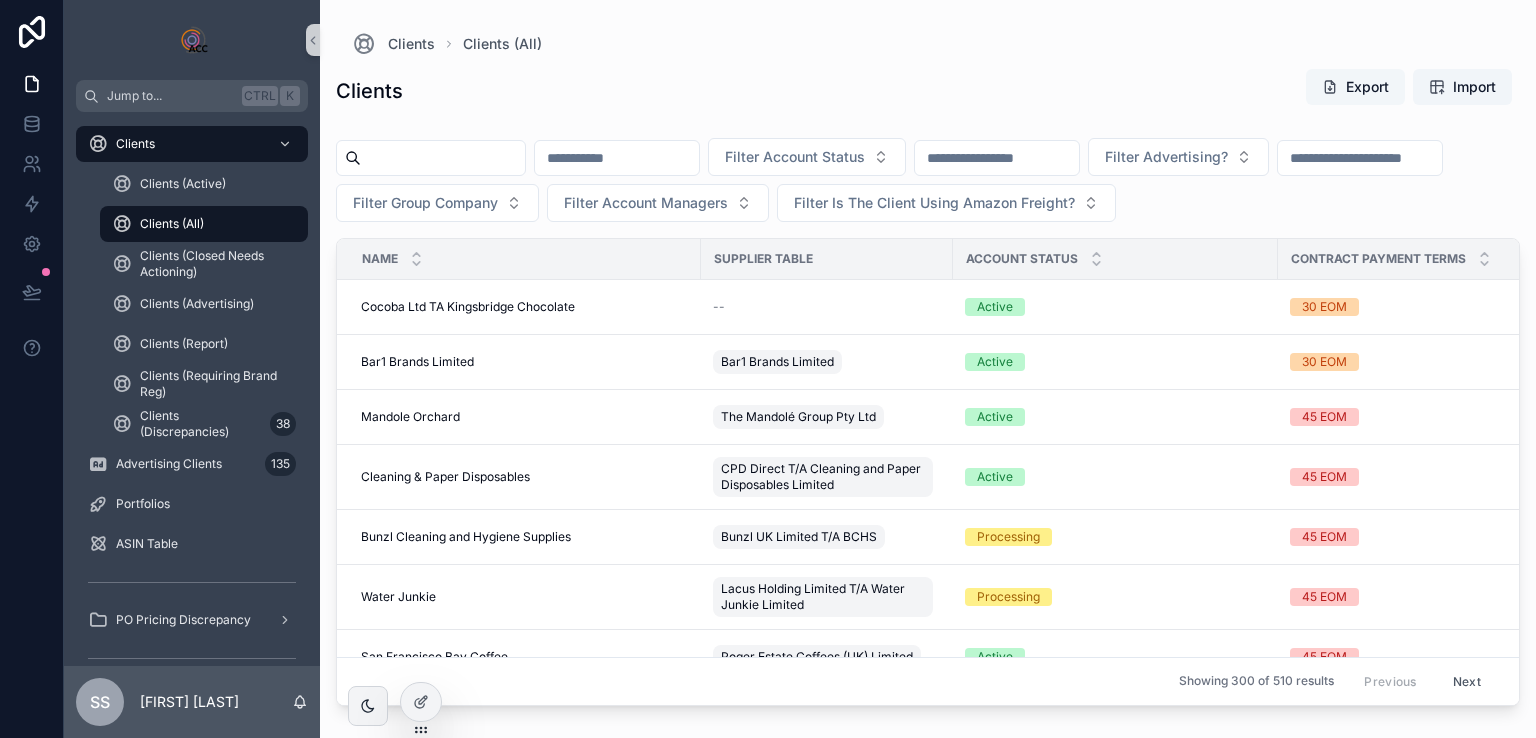 click on "Export" at bounding box center (1355, 87) 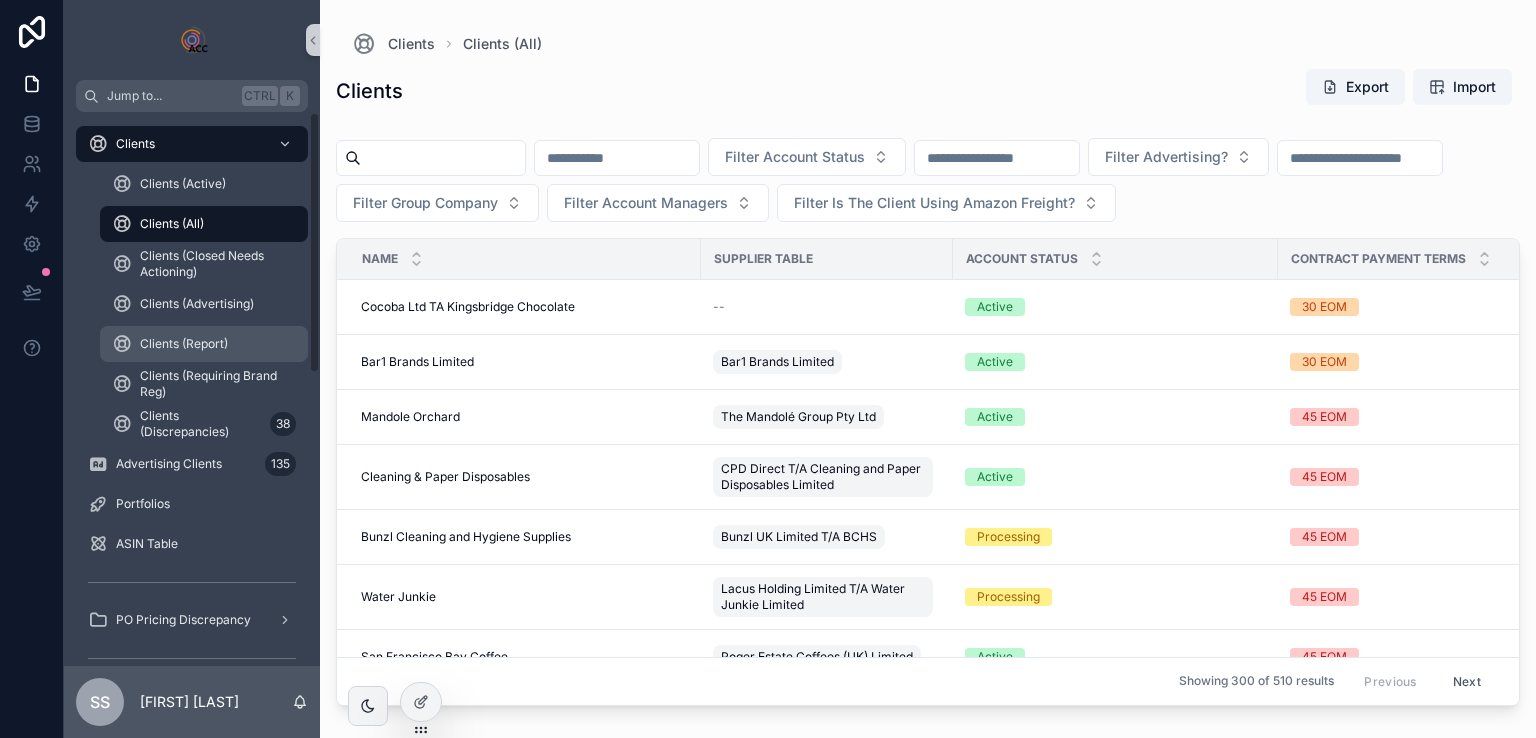 click on "Clients (Report)" at bounding box center [204, 344] 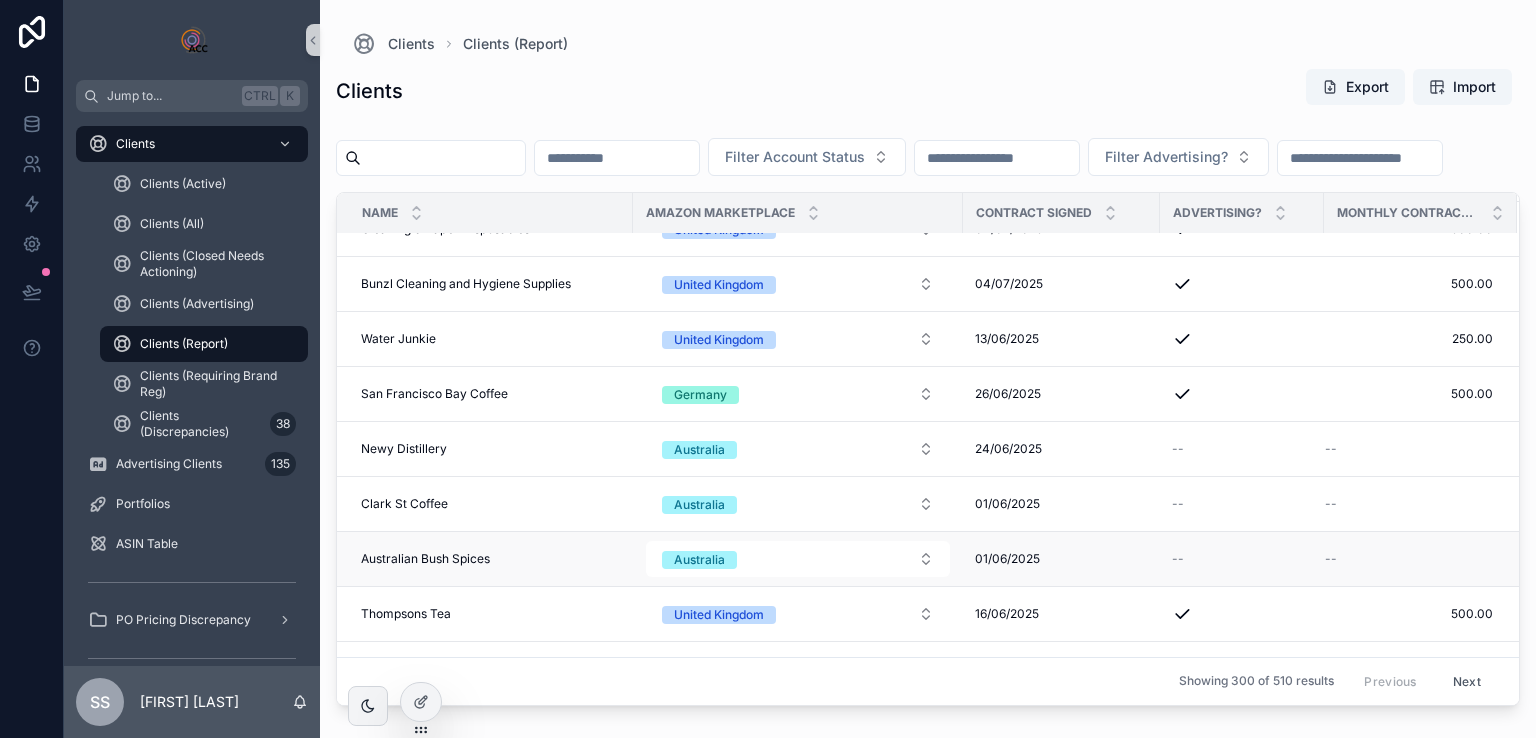 scroll, scrollTop: 200, scrollLeft: 0, axis: vertical 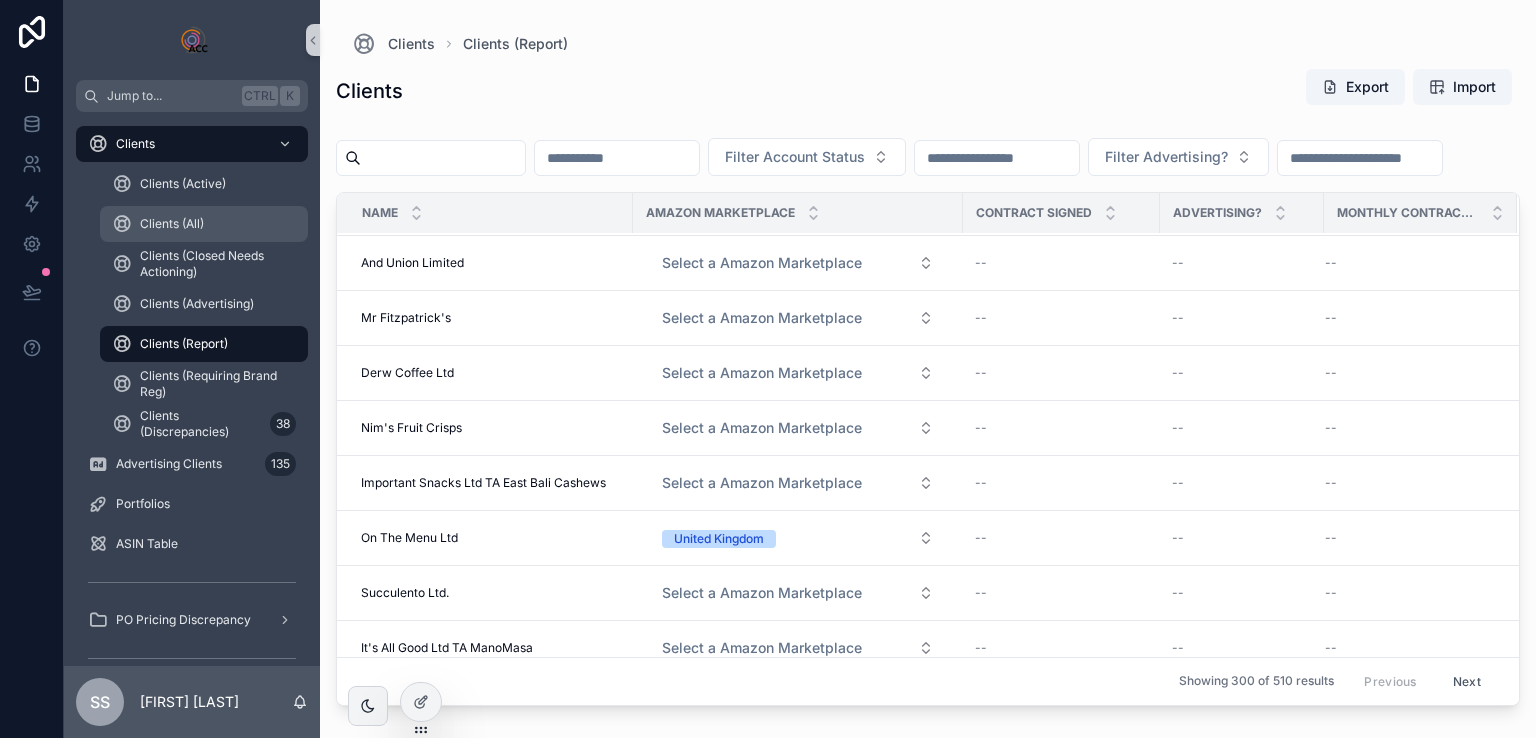 click on "Clients (All)" at bounding box center (172, 224) 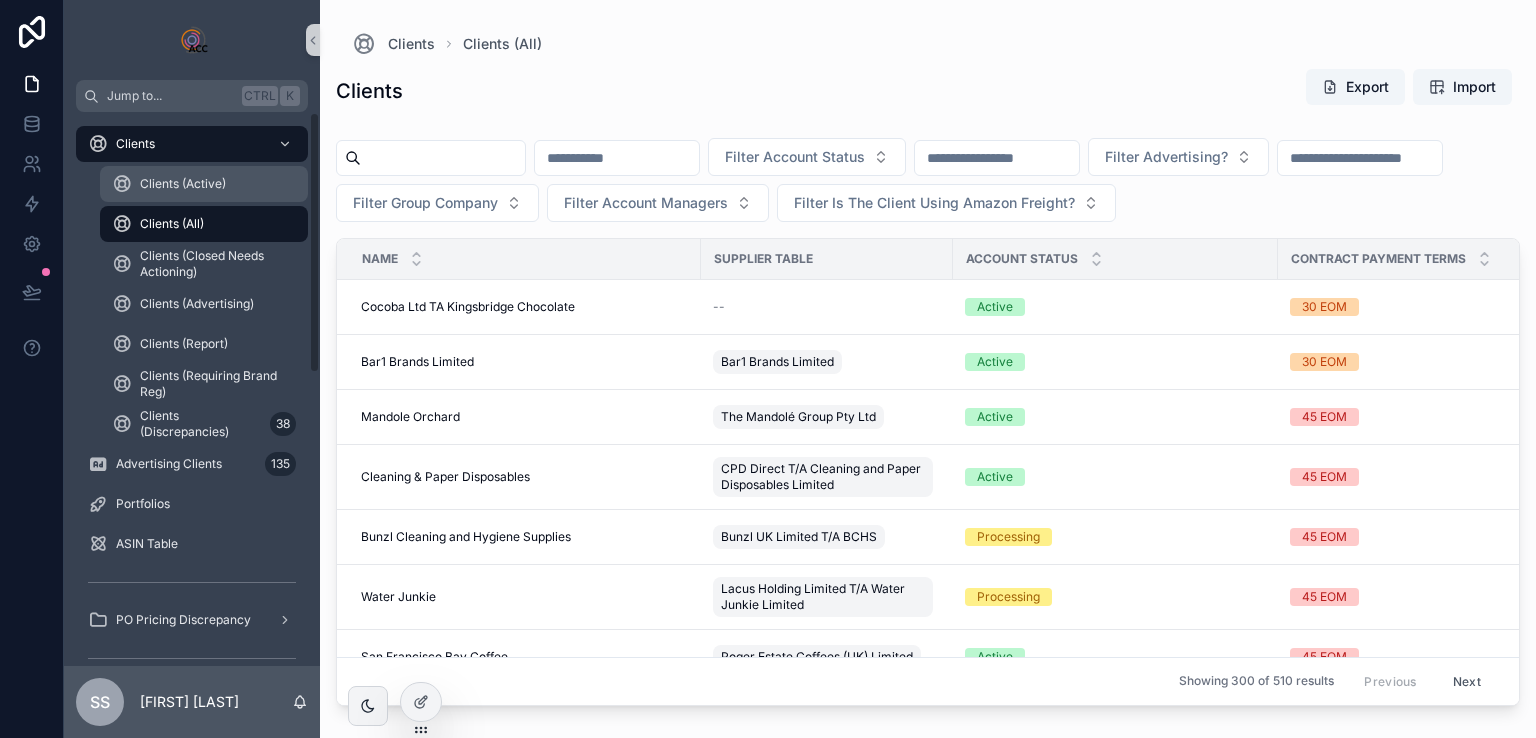 click on "Clients (Active)" at bounding box center [183, 184] 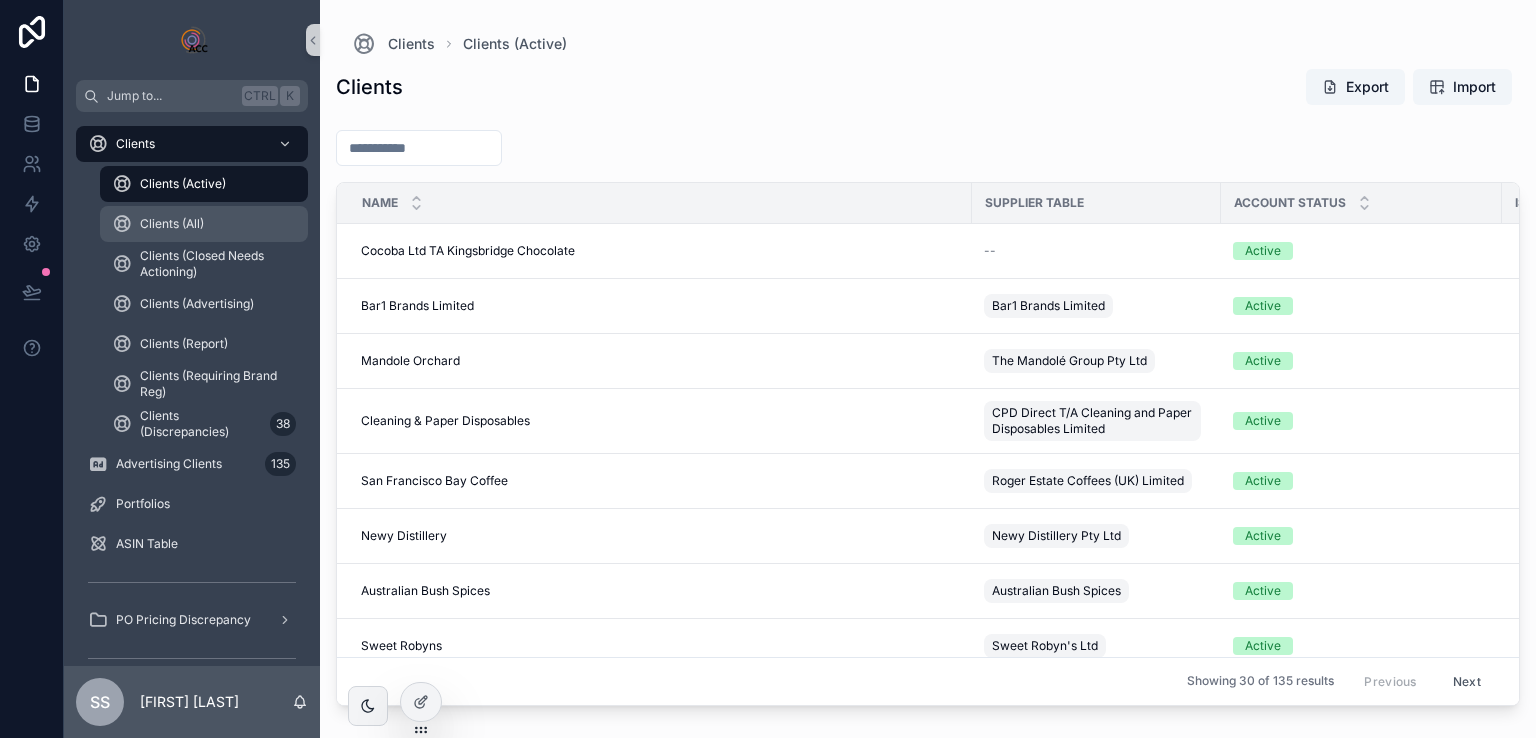 click on "Clients (All)" at bounding box center (204, 224) 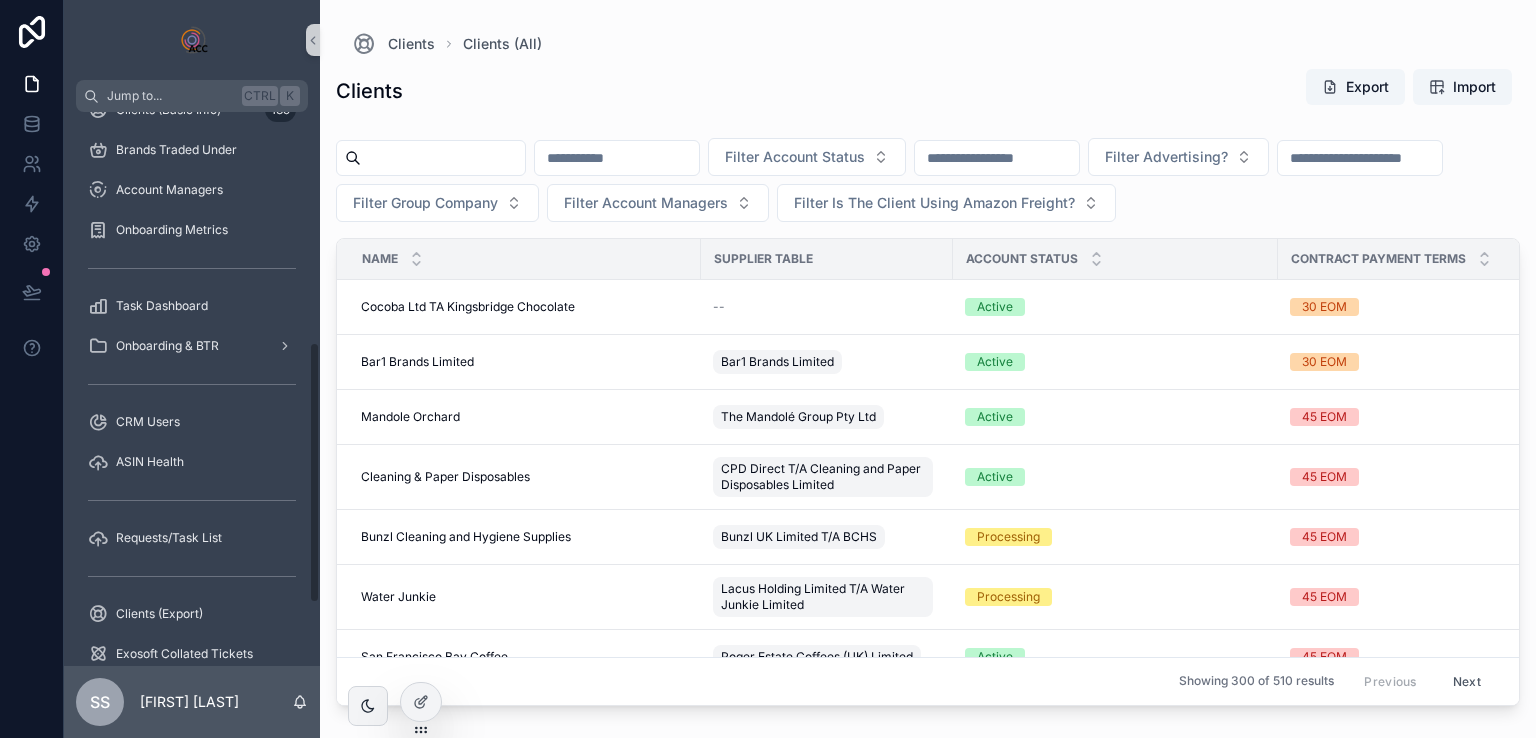 scroll, scrollTop: 618, scrollLeft: 0, axis: vertical 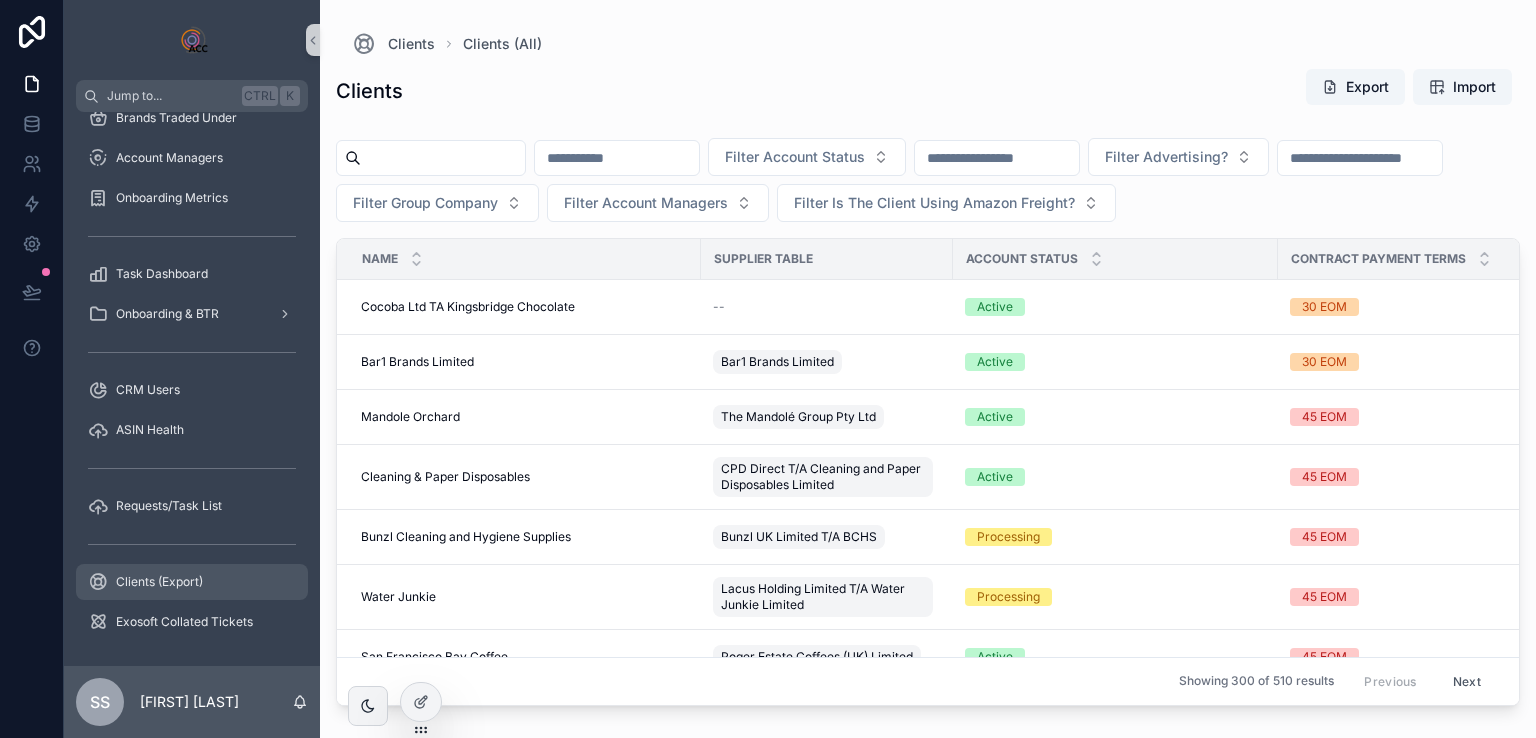click on "Clients (Export)" at bounding box center (159, 582) 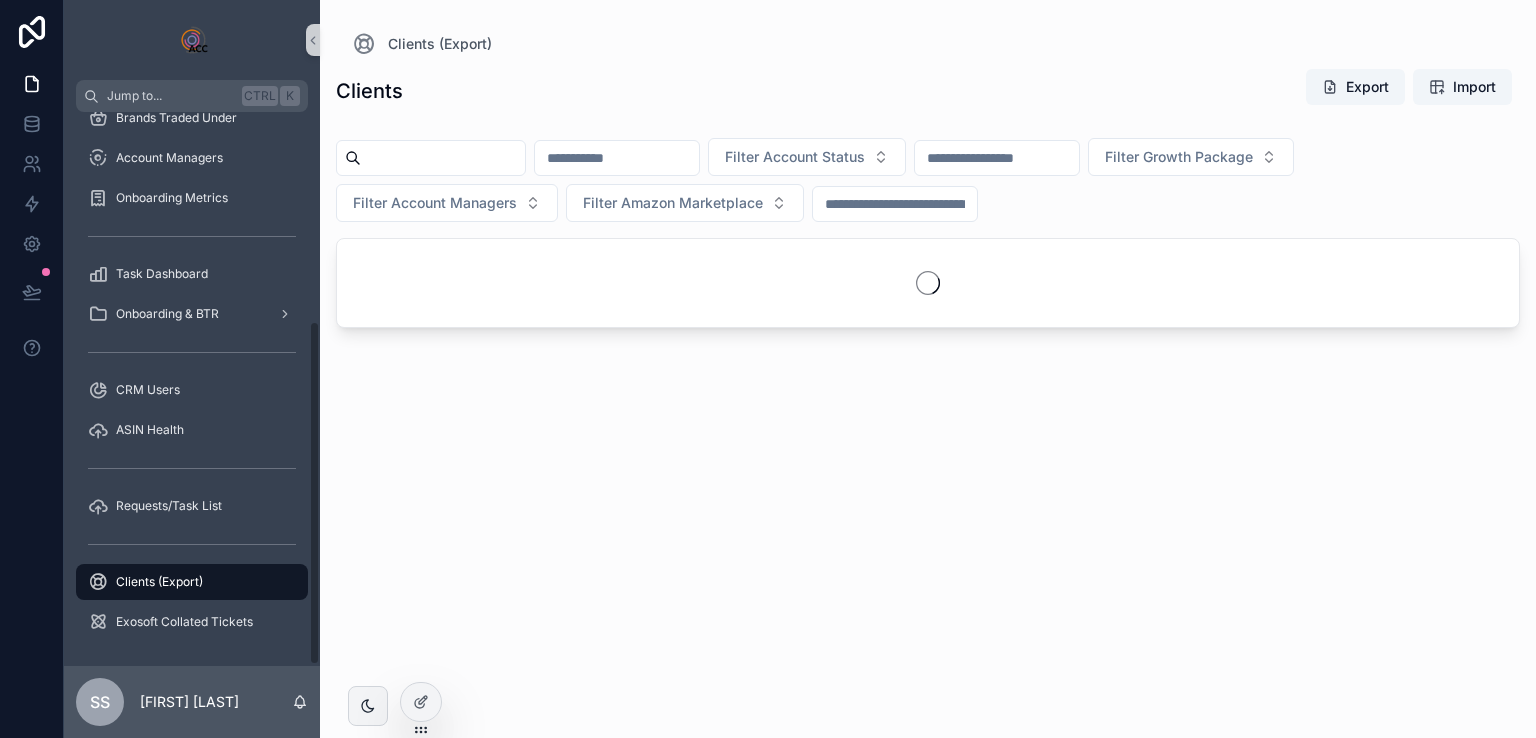 scroll, scrollTop: 338, scrollLeft: 0, axis: vertical 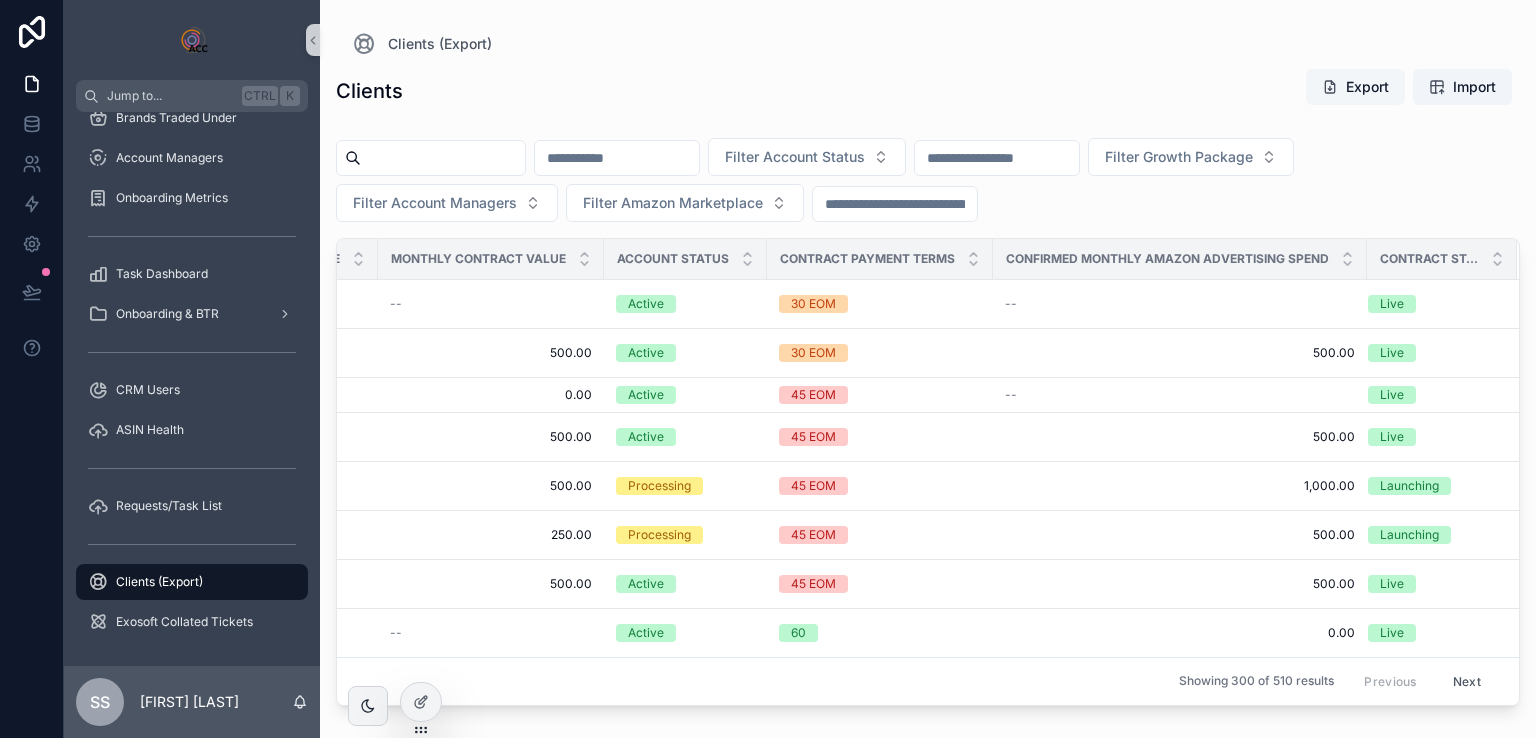 click on "Export" at bounding box center [1355, 87] 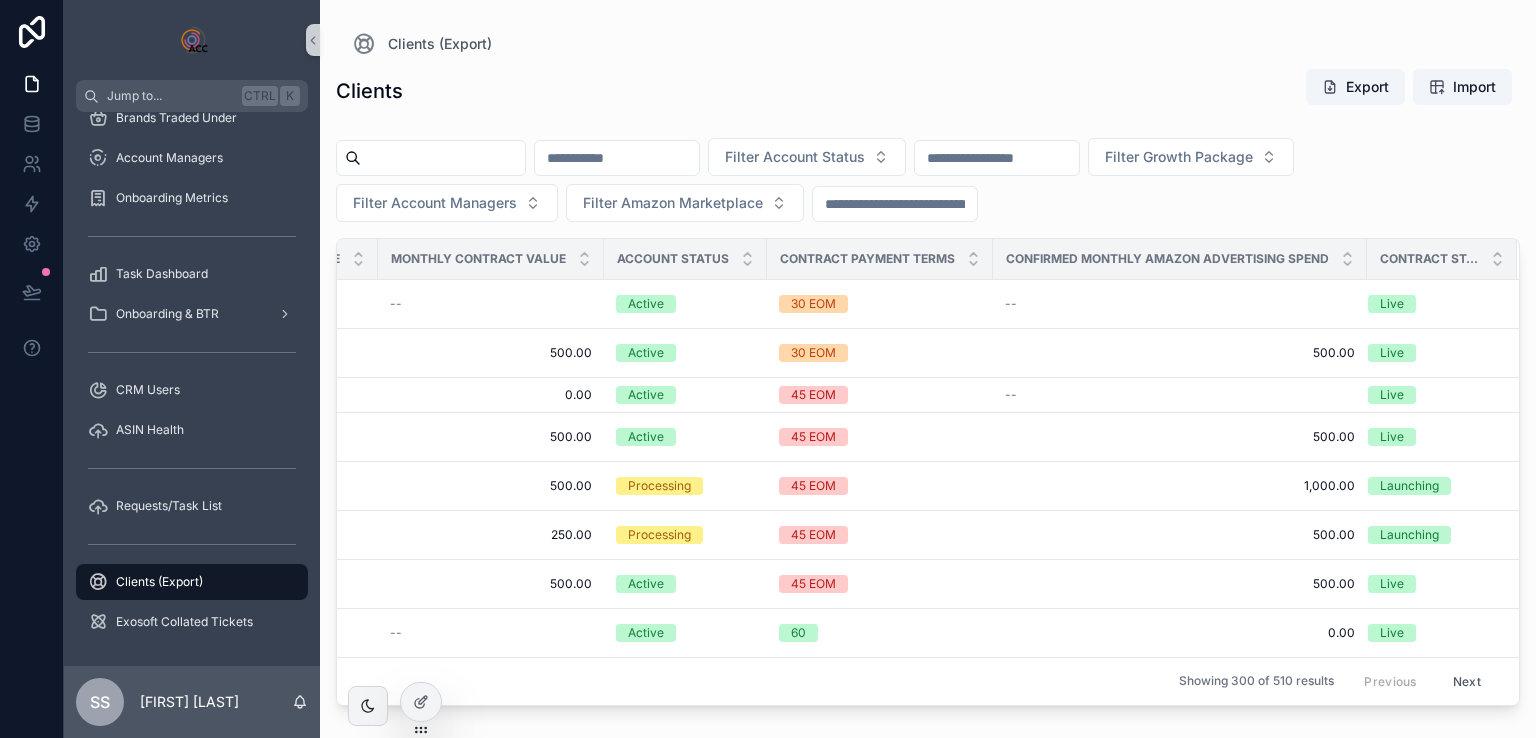 click at bounding box center (443, 158) 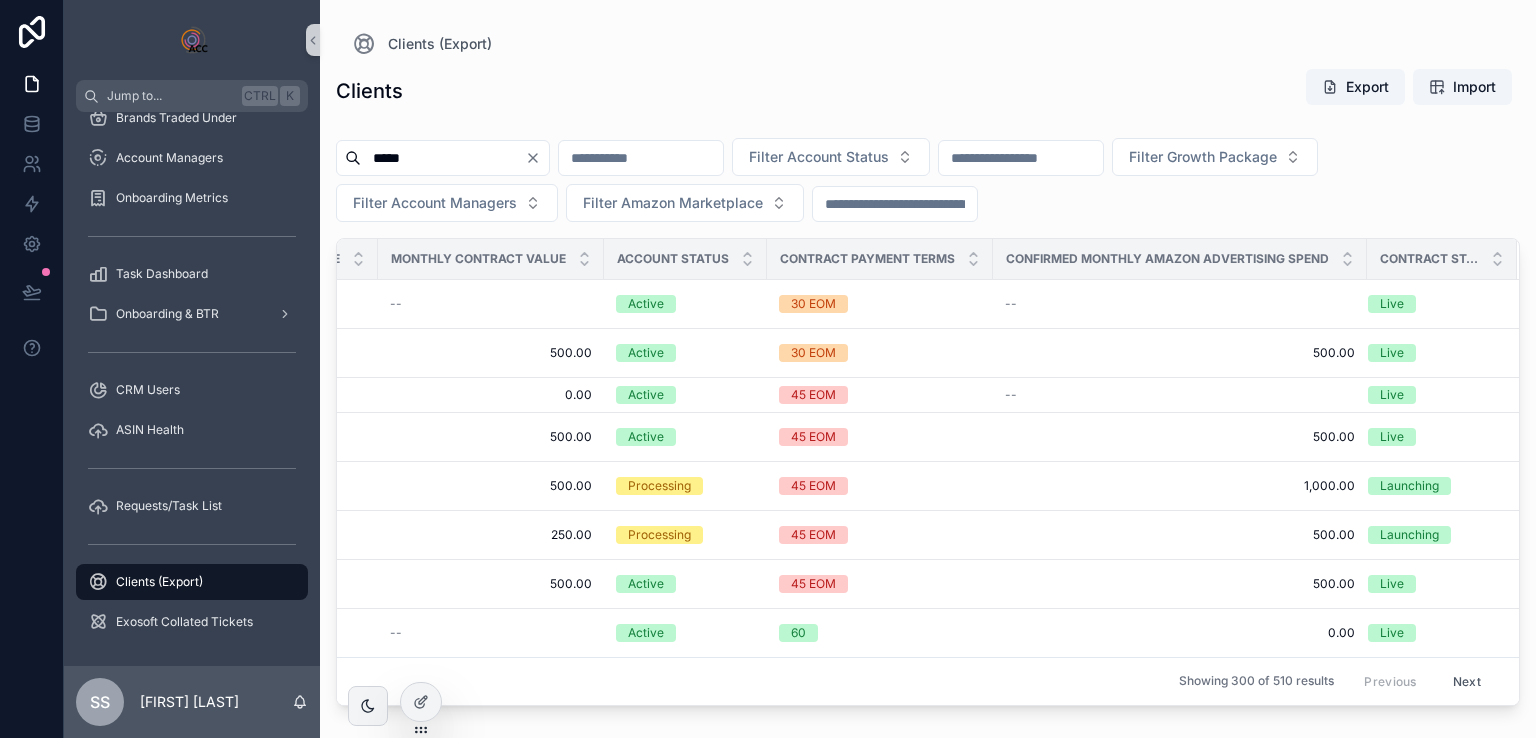 type on "*****" 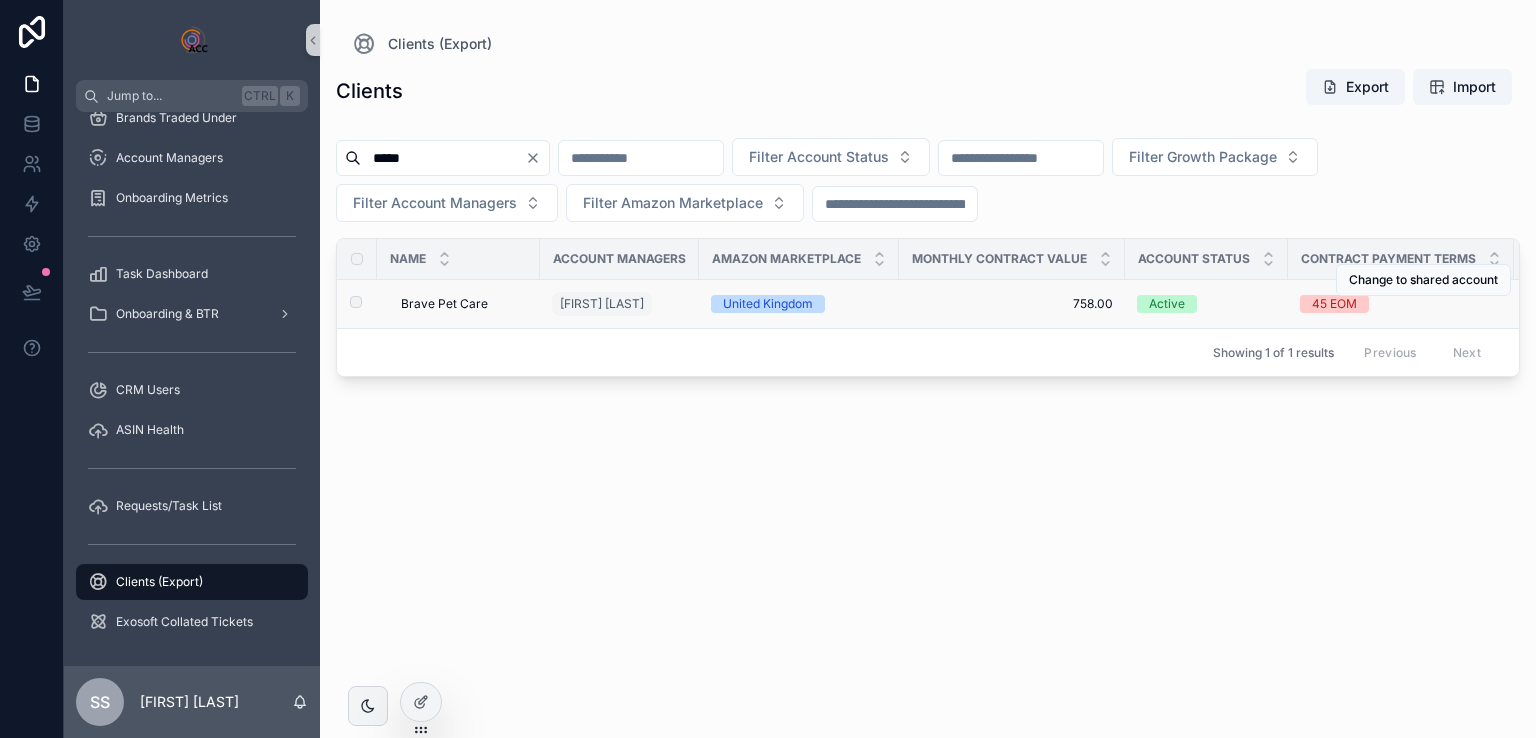click on "Brave Pet Care" at bounding box center [444, 304] 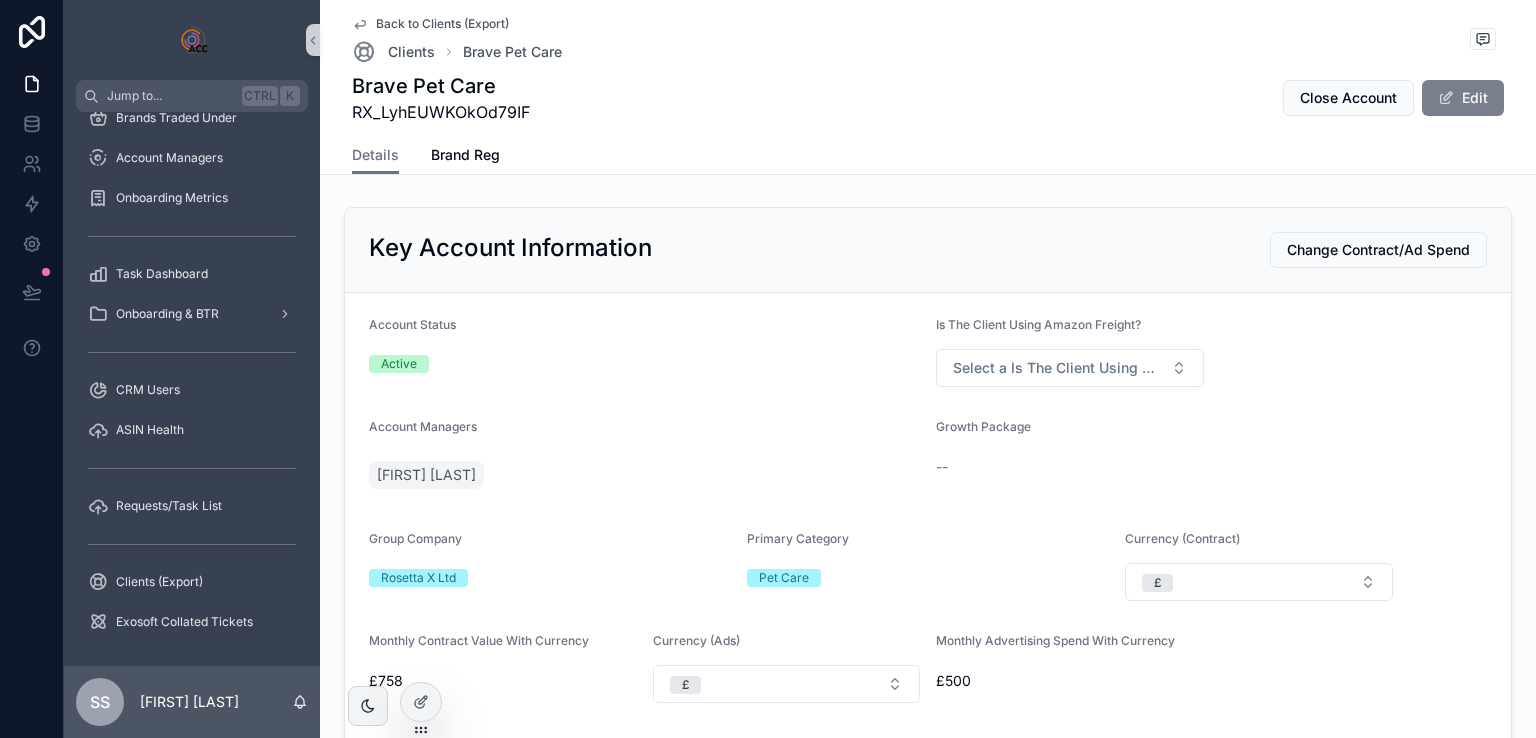 click at bounding box center (1446, 98) 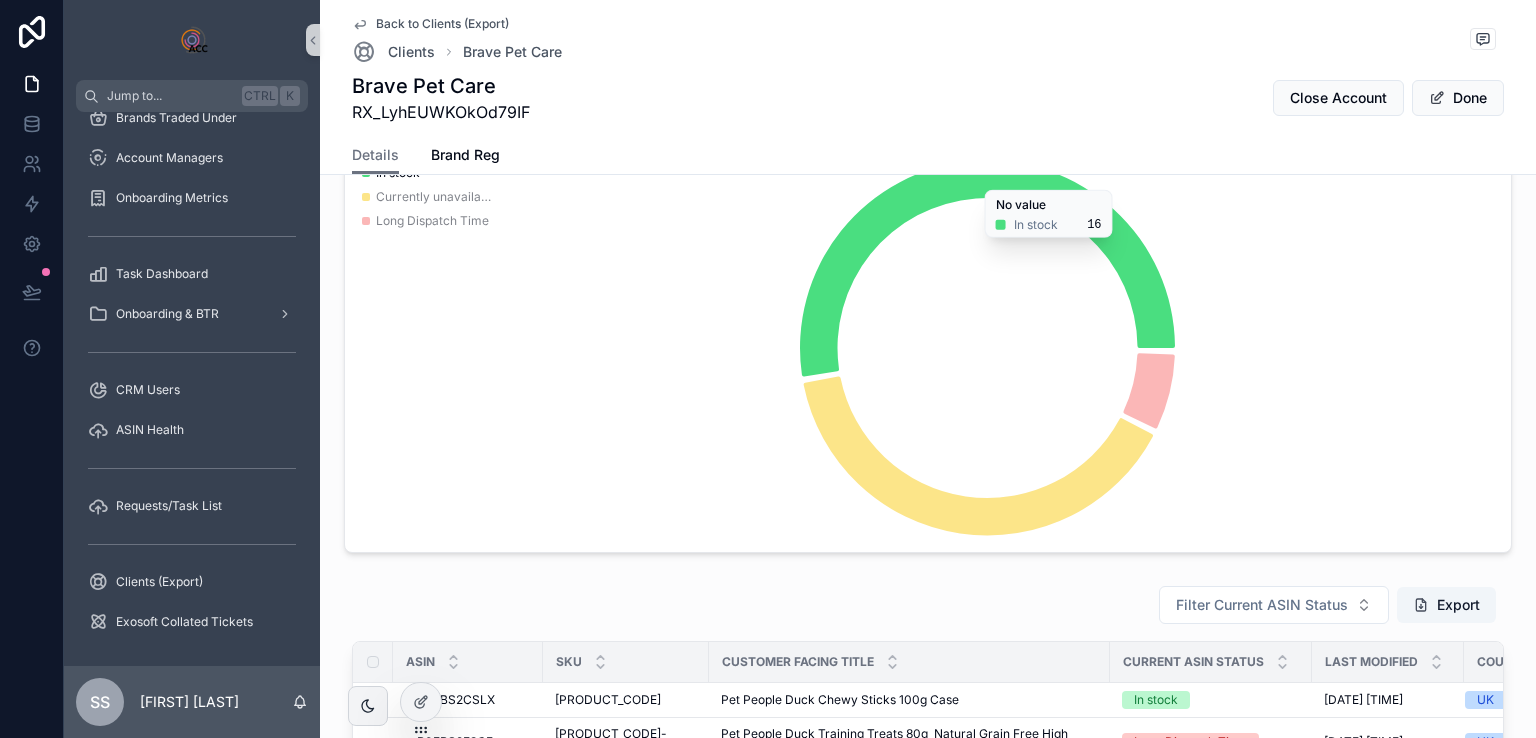 scroll, scrollTop: 2200, scrollLeft: 0, axis: vertical 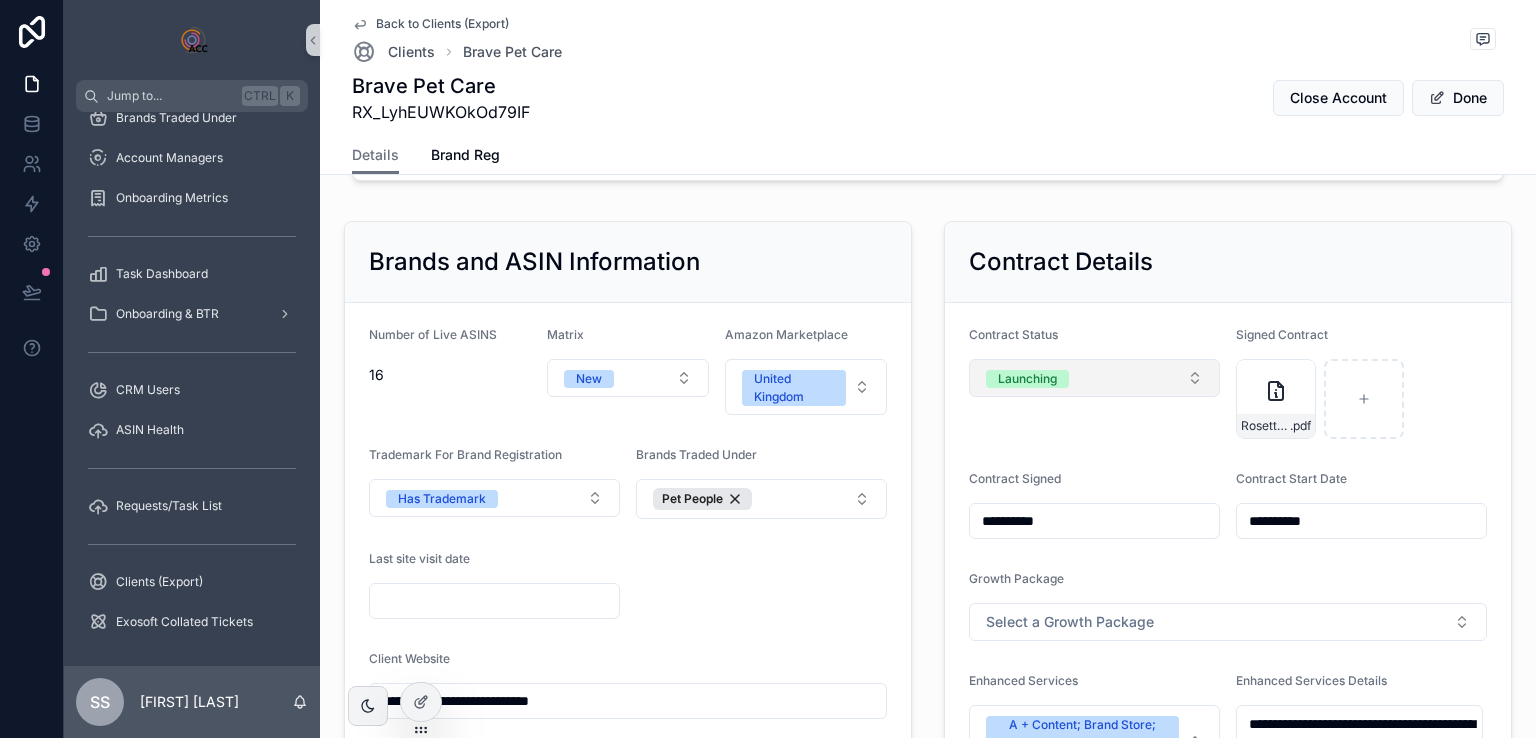 click on "Launching" at bounding box center (1094, 378) 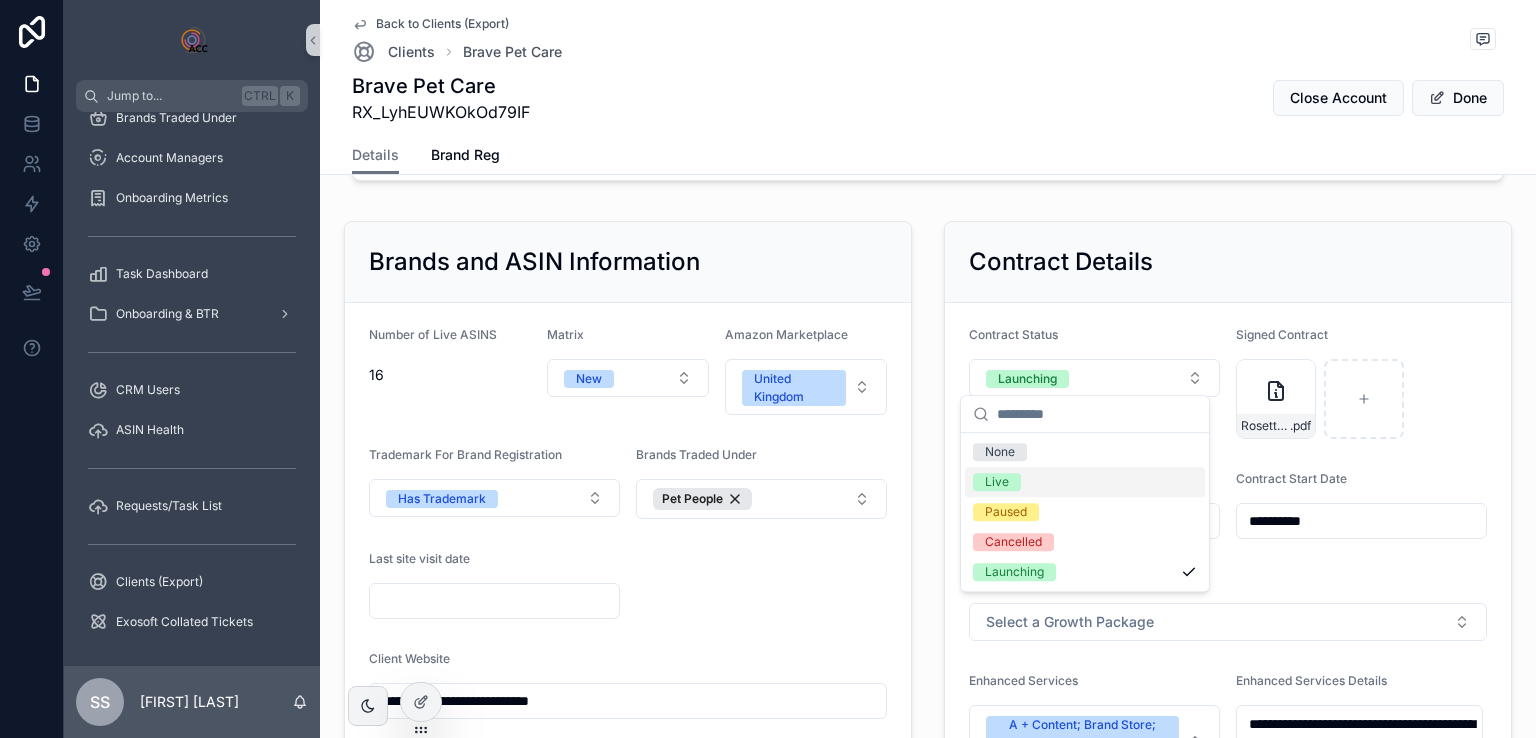 click on "Live" at bounding box center [1085, 482] 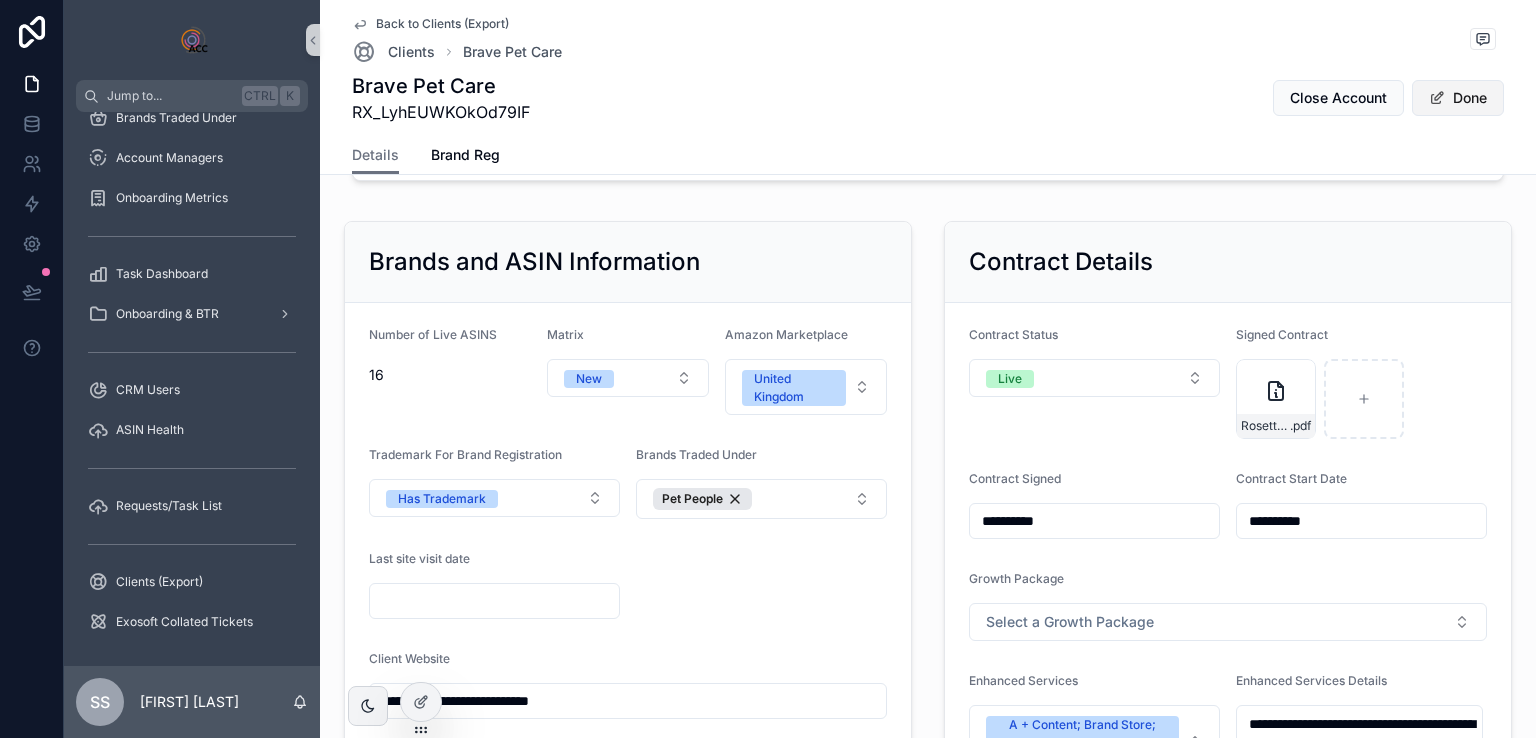 click on "Done" at bounding box center (1458, 98) 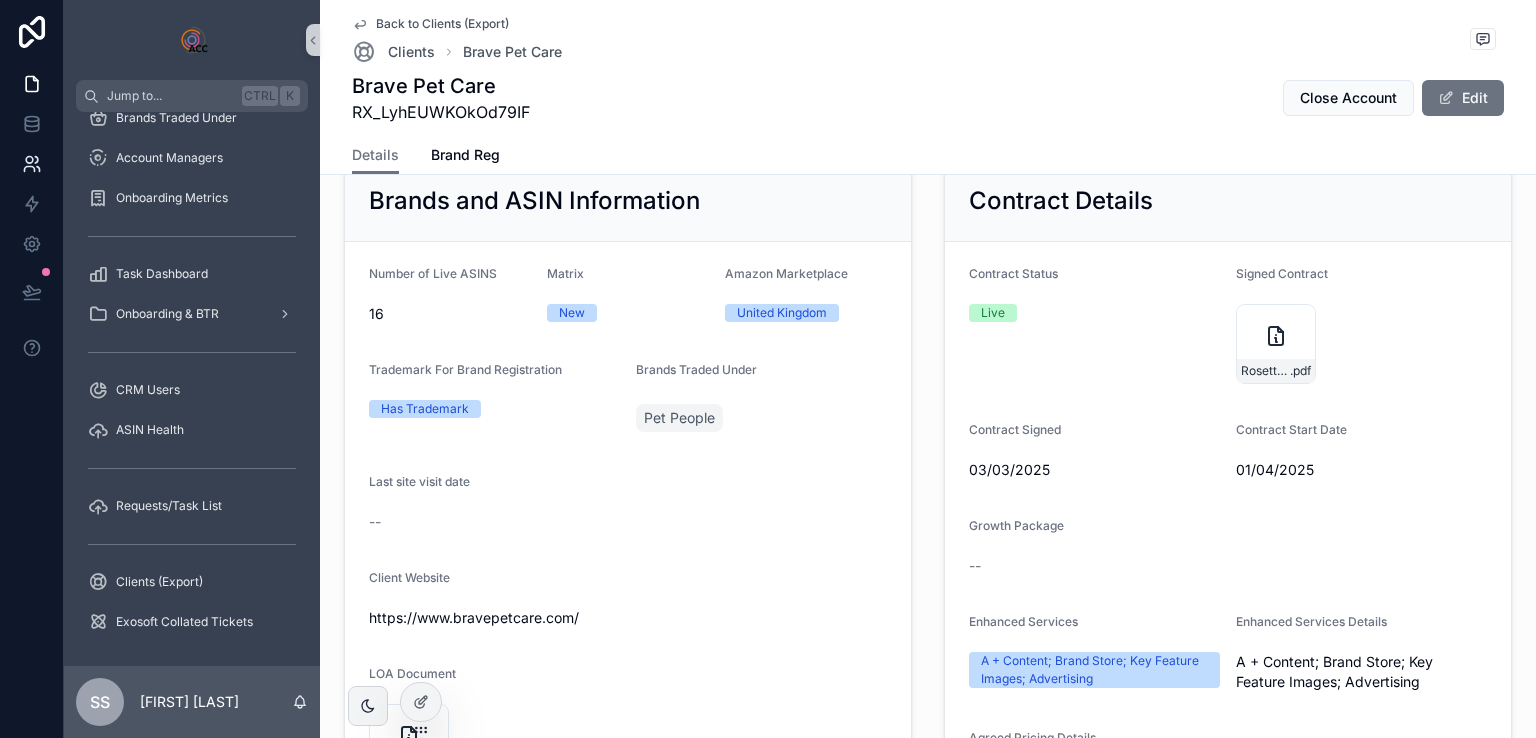 scroll, scrollTop: 3138, scrollLeft: 0, axis: vertical 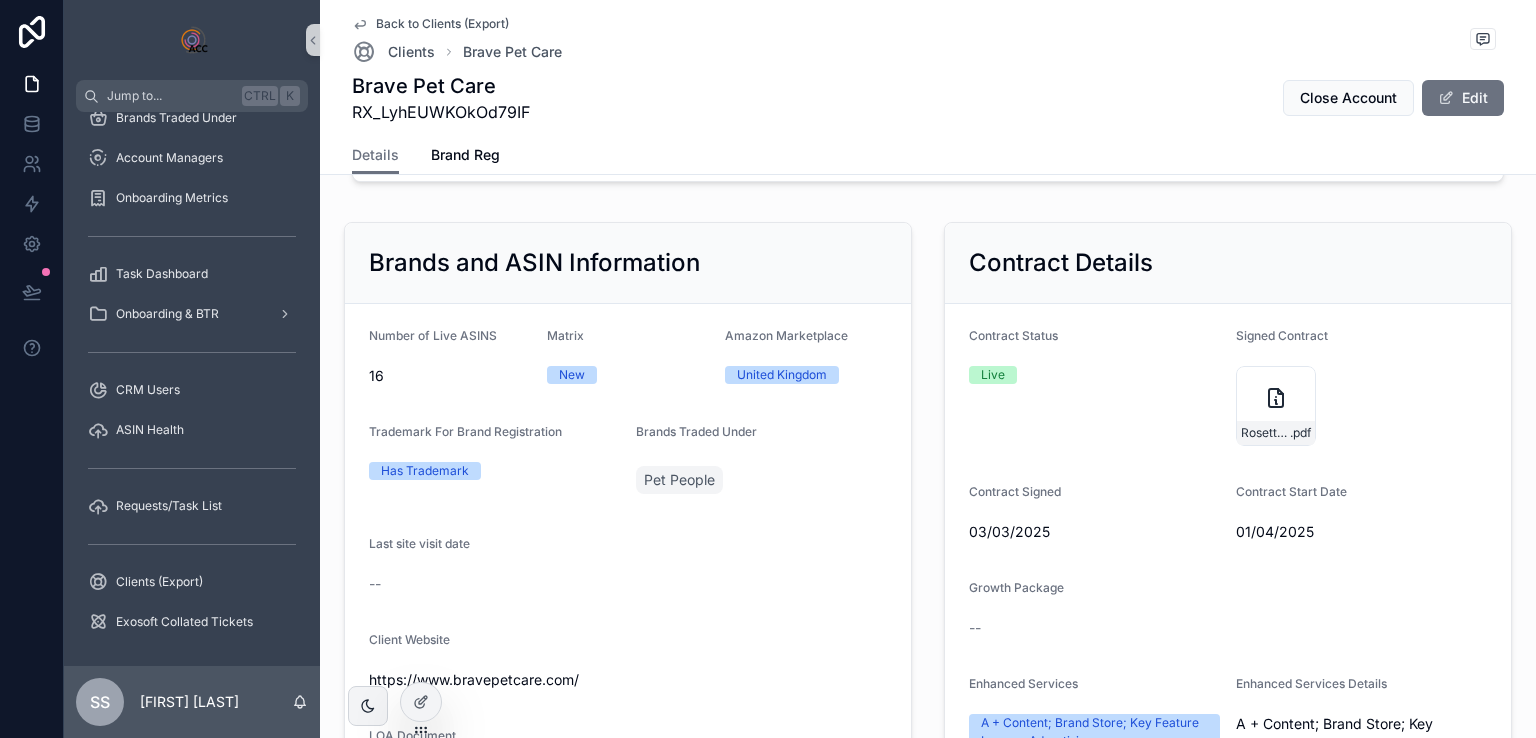 click on "Back to Clients (Export)" at bounding box center (442, 24) 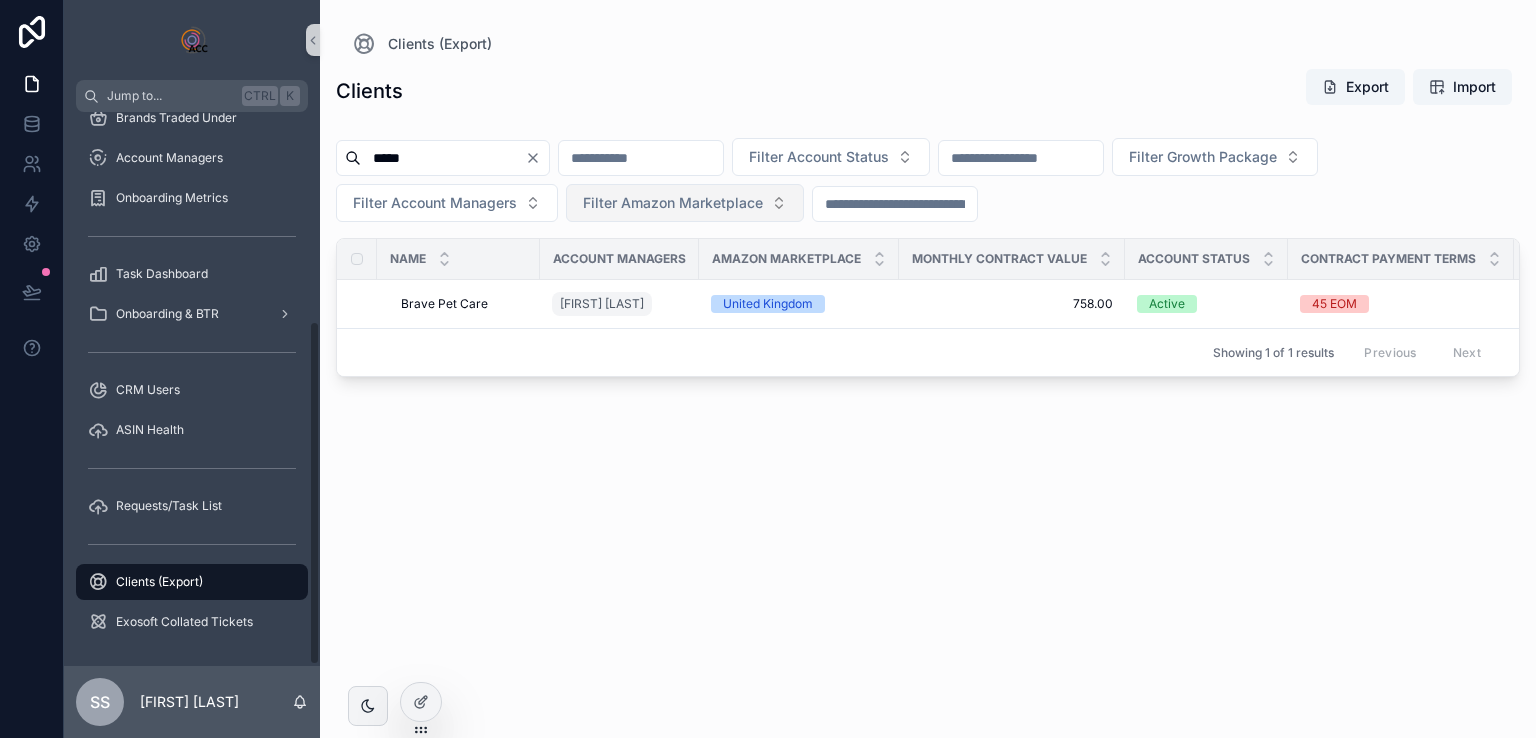 scroll, scrollTop: 338, scrollLeft: 0, axis: vertical 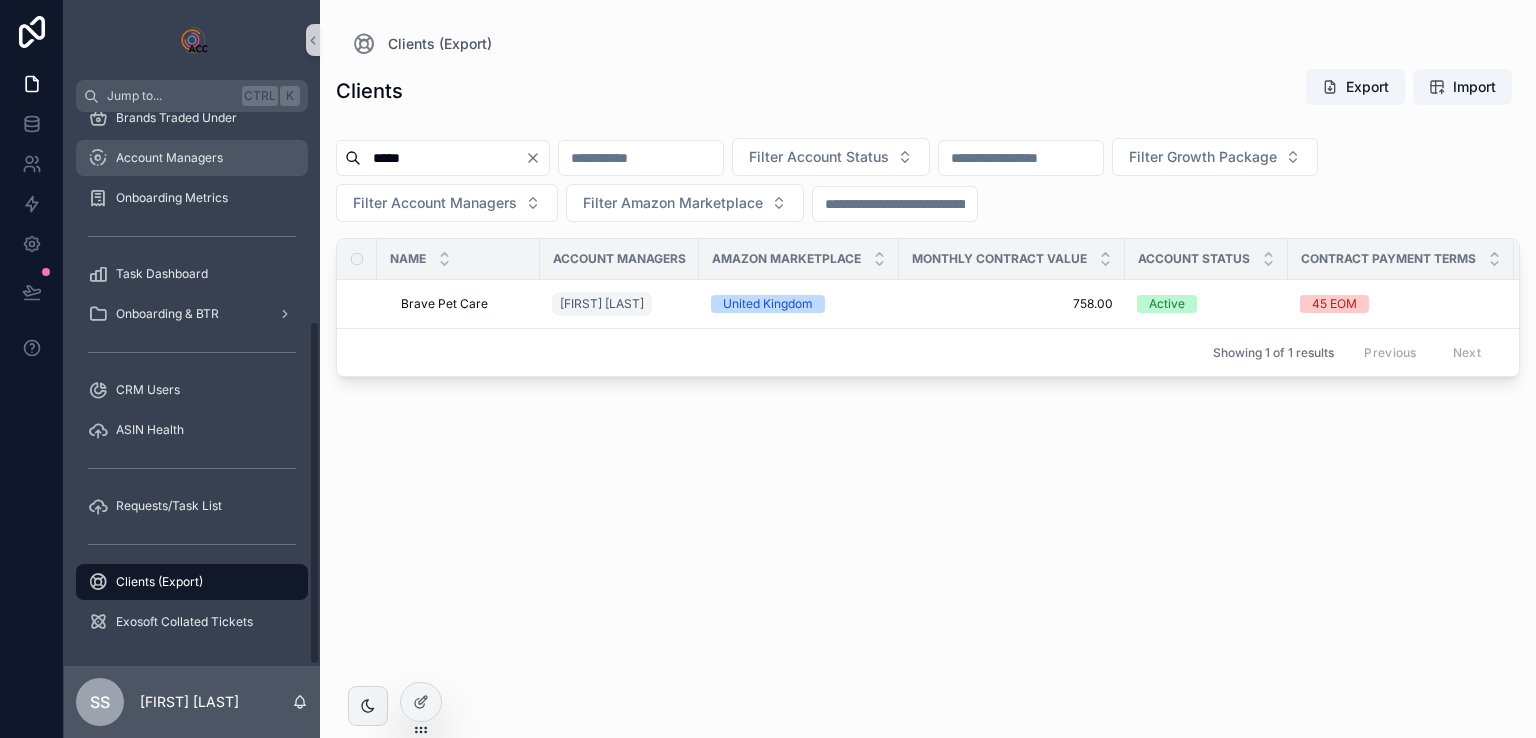 click on "Jump to... Ctrl K Clients Clients (Basic Info) 135 Brands Traded Under Account Managers Onboarding Metrics Task Dashboard Onboarding & BTR CRM Users ASIN Health Requests/Task List Clients (Export) Exosoft Collated Tickets SS [FIRST] [LAST] Clients (Export) Clients Export Import Filter Account Status Filter Growth Package Filter Account Managers Filter Amazon Marketplace Name Account Managers Amazon Marketplace Monthly Contract Value Account Status Contract Payment Terms Confirmed Monthly Amazon Advertising Spend Contract Status Brave Pet Care Brave Pet Care [FIRST] [LAST] United Kingdom 758.00 758.00 Active 45 EOM 500.00 500.00 Live Change to shared account Showing 1 of 1 results Previous Next" at bounding box center [800, 369] 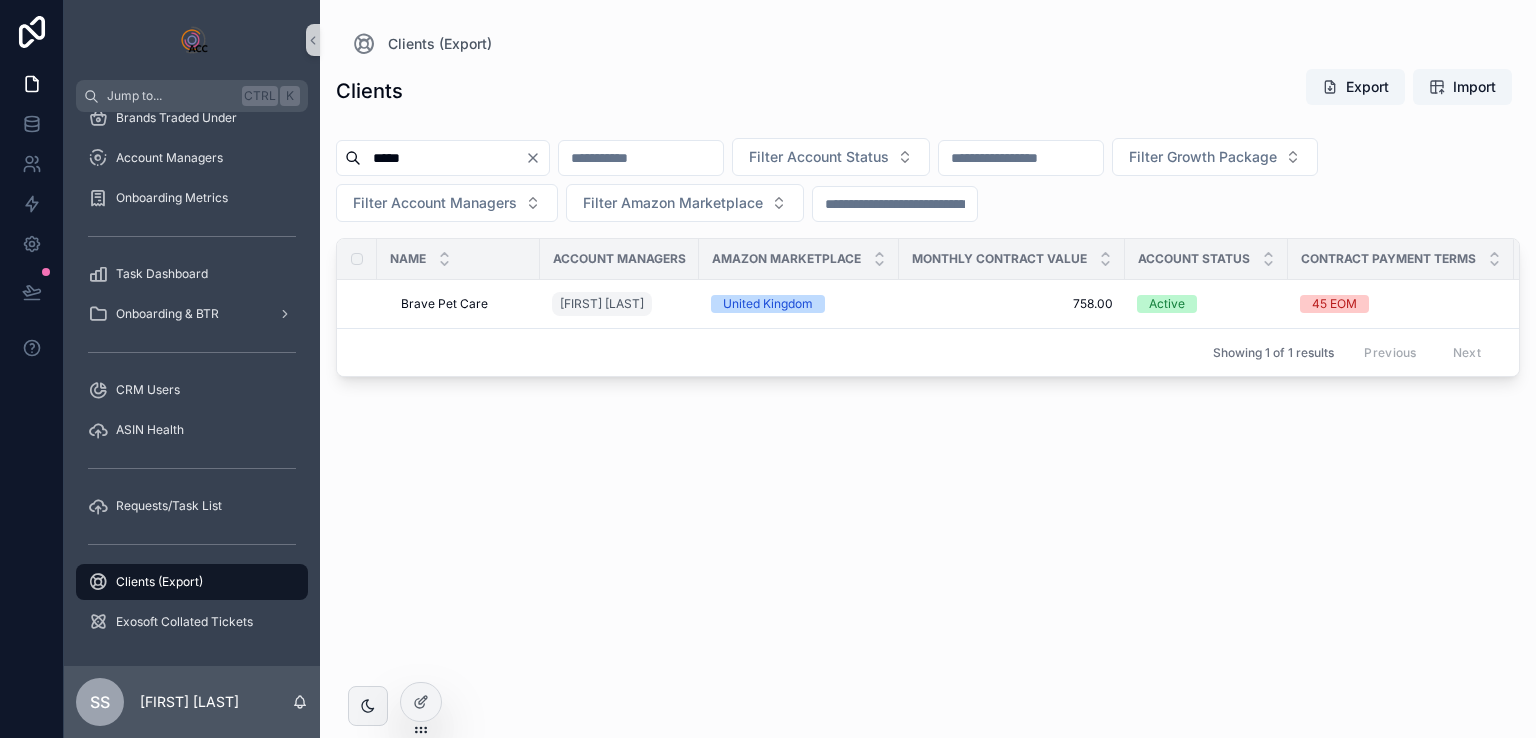 click 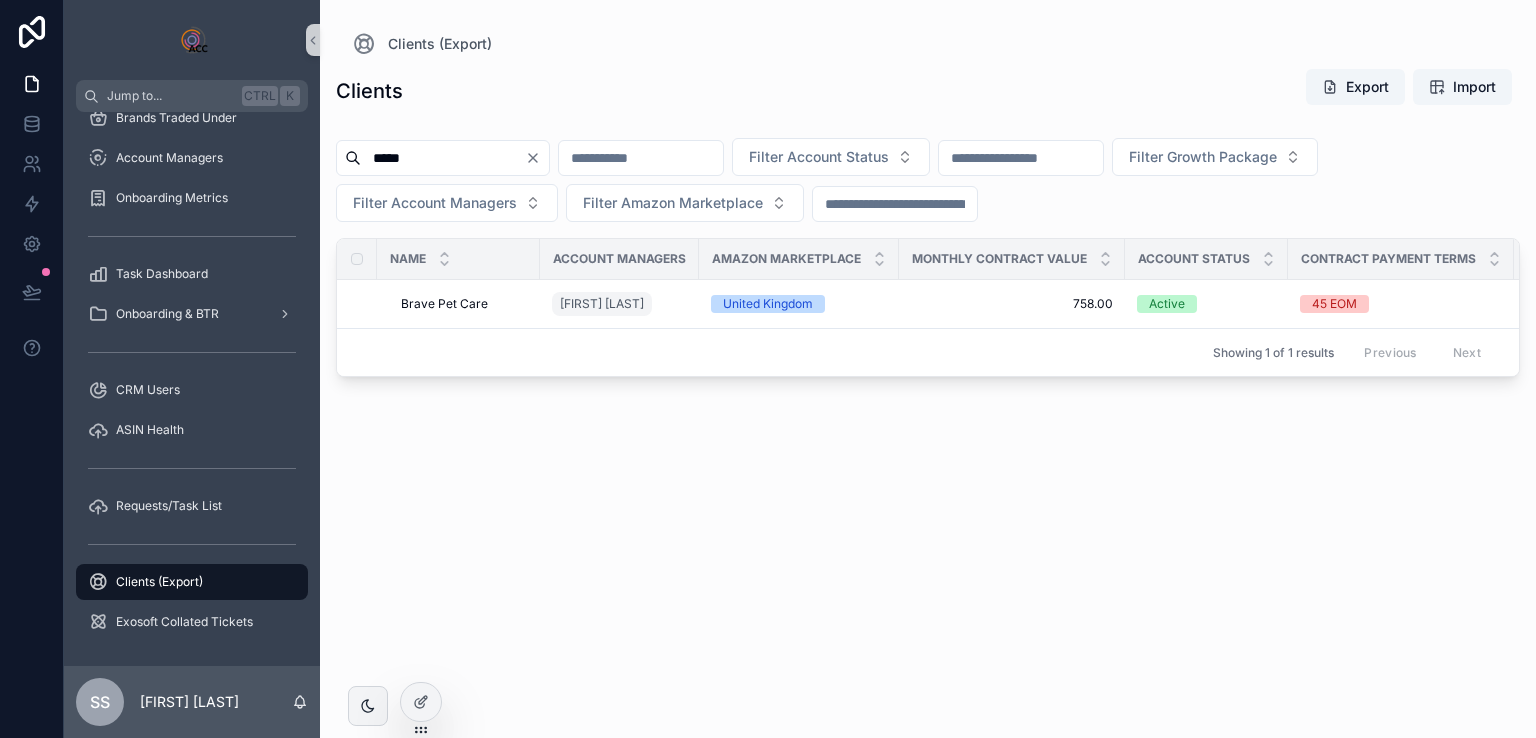 type 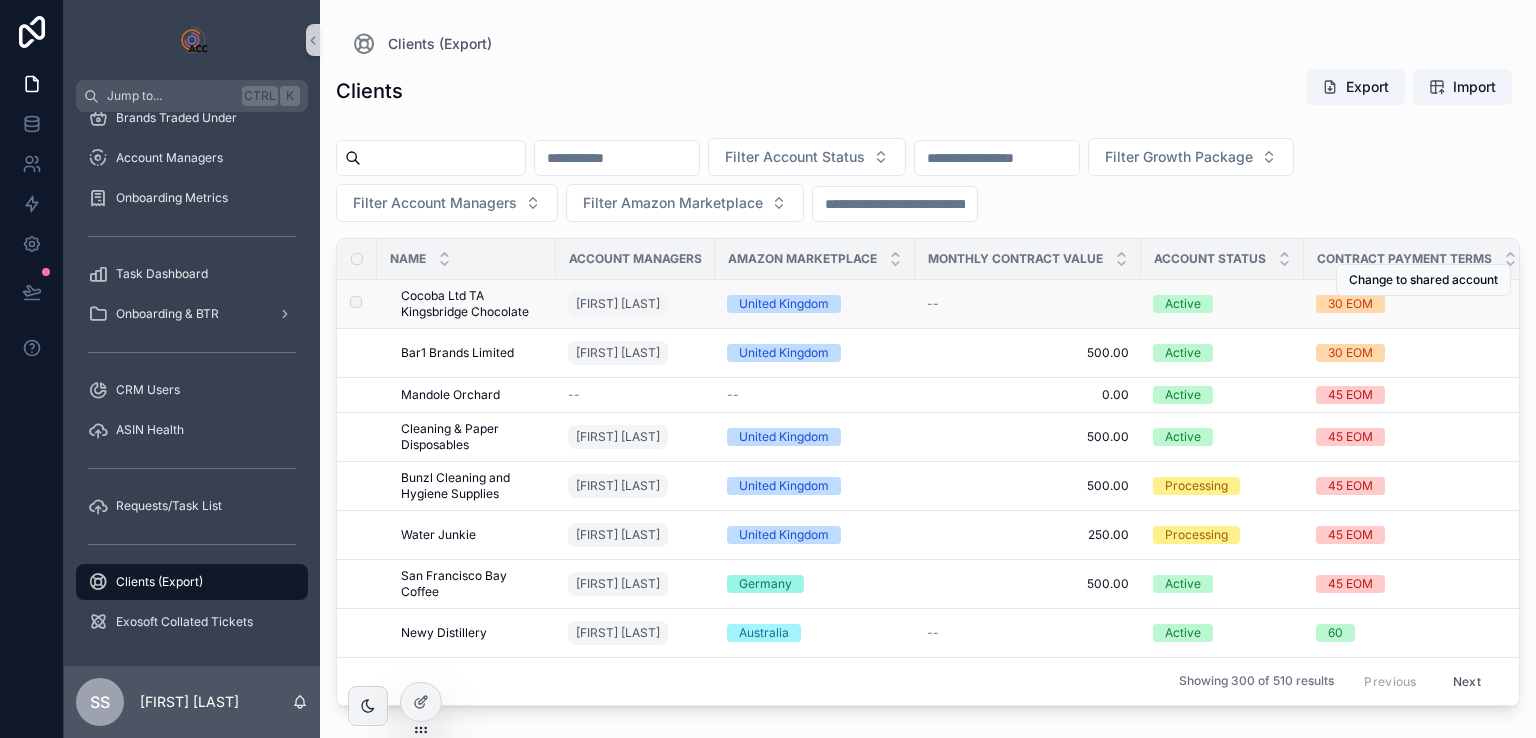 click on "Cocoba Ltd TA Kingsbridge Chocolate" at bounding box center (472, 304) 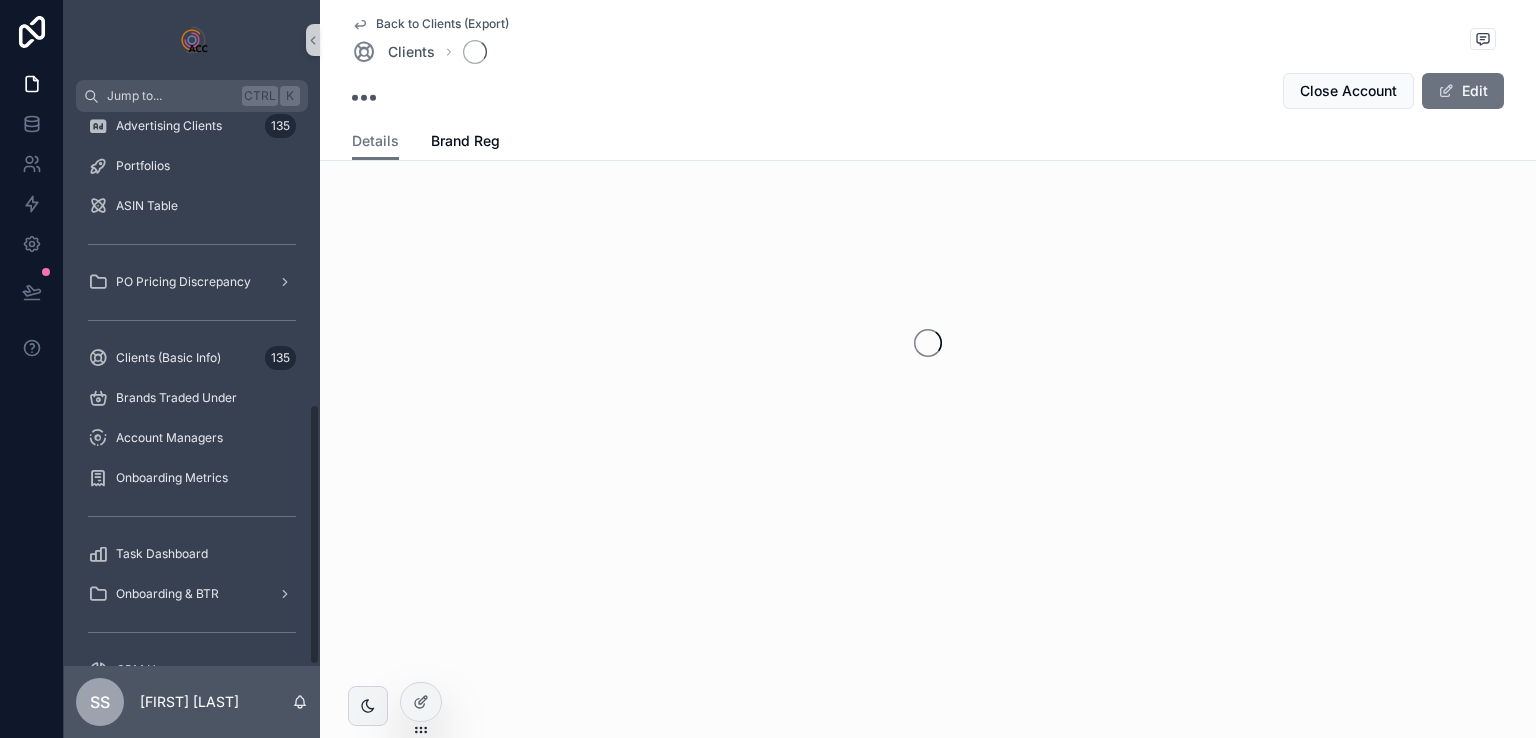 scroll, scrollTop: 618, scrollLeft: 0, axis: vertical 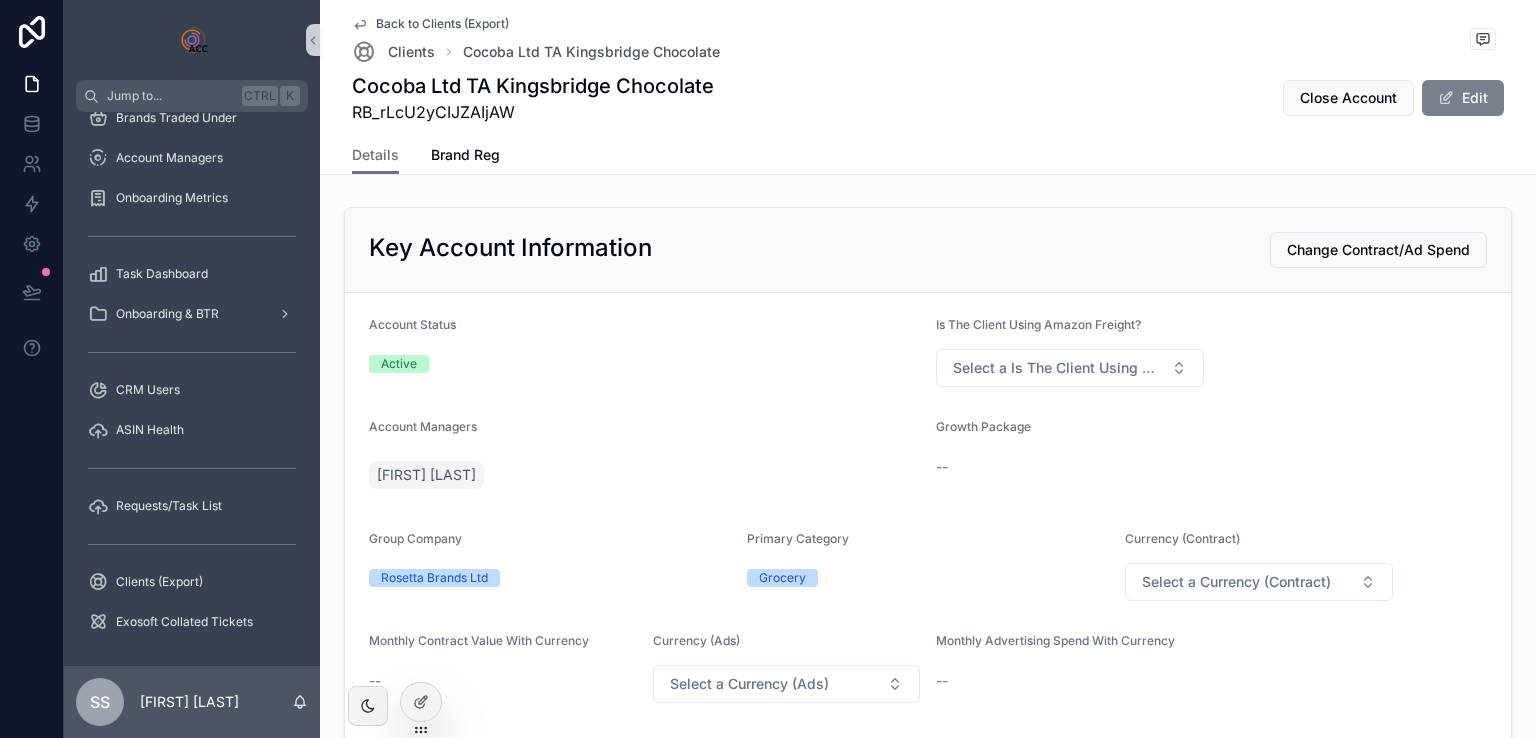 click on "Edit" at bounding box center [1463, 98] 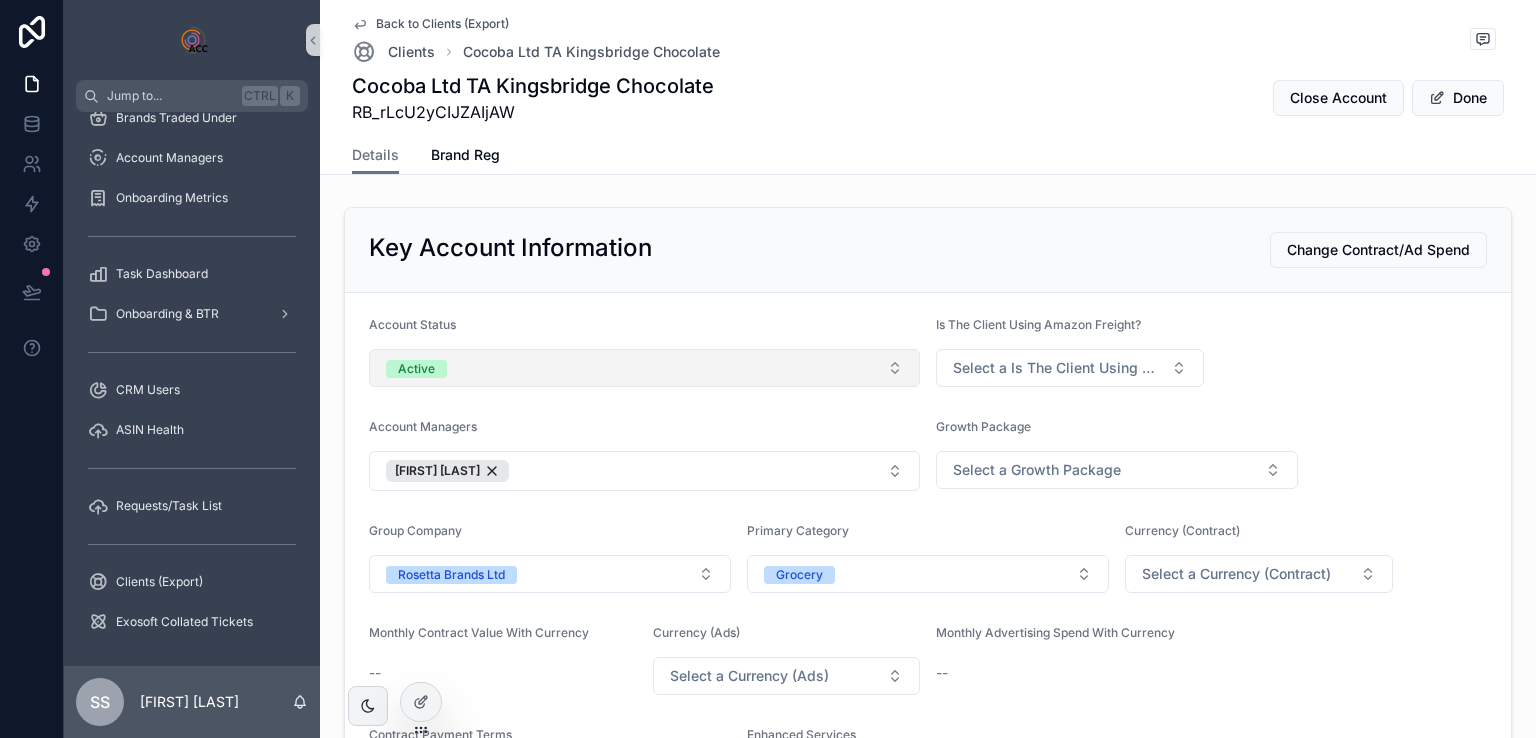 click on "Active" at bounding box center (644, 368) 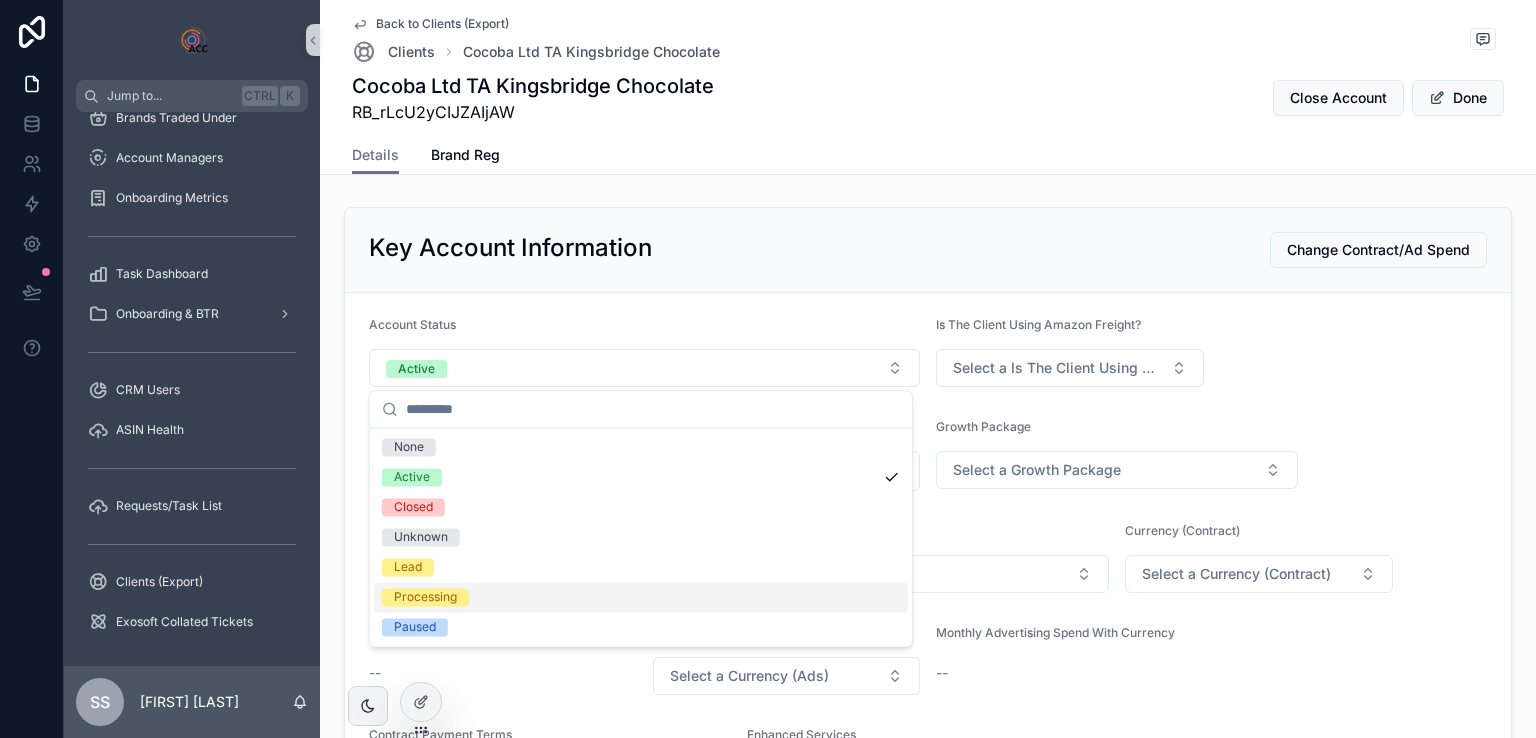 drag, startPoint x: 441, startPoint y: 596, endPoint x: 870, endPoint y: 544, distance: 432.14 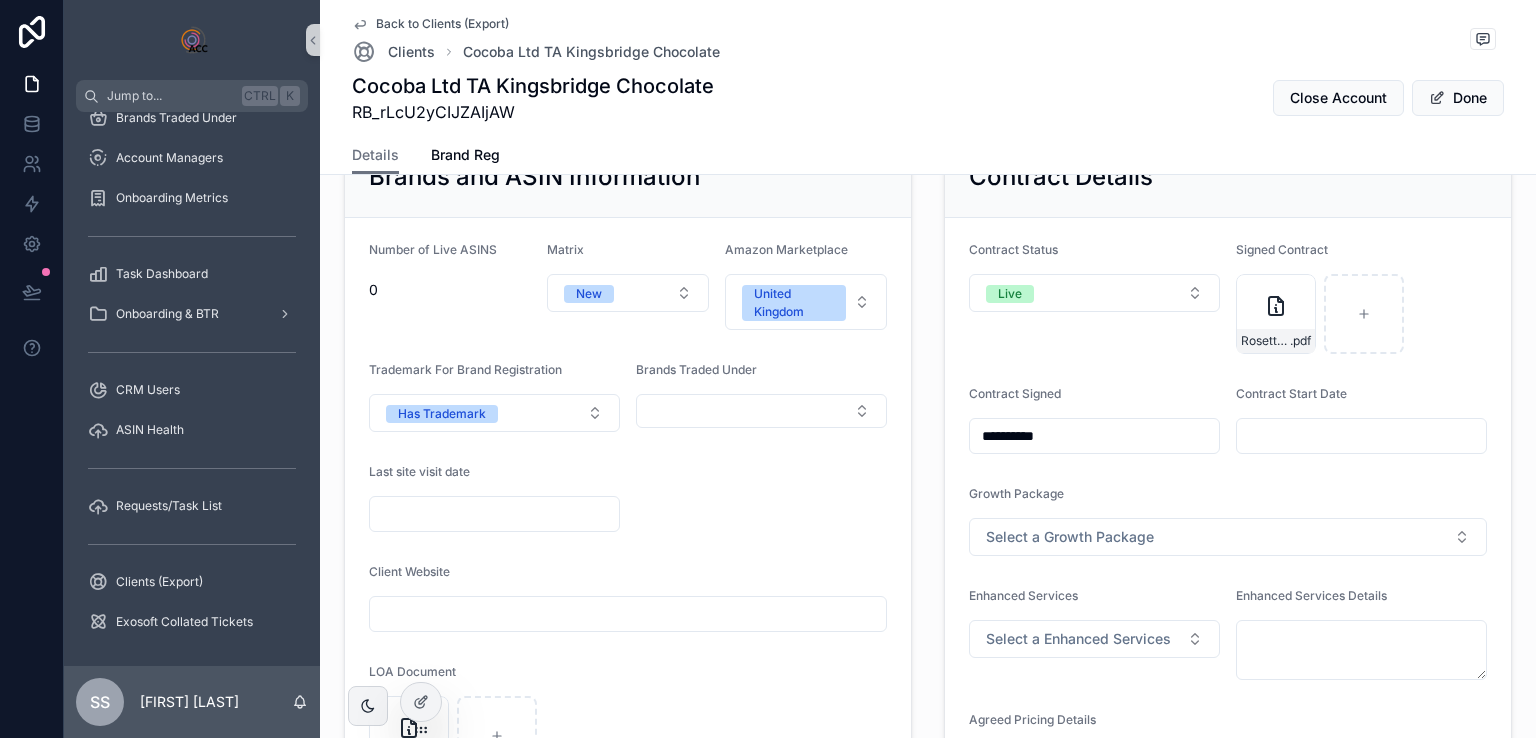 scroll, scrollTop: 2300, scrollLeft: 0, axis: vertical 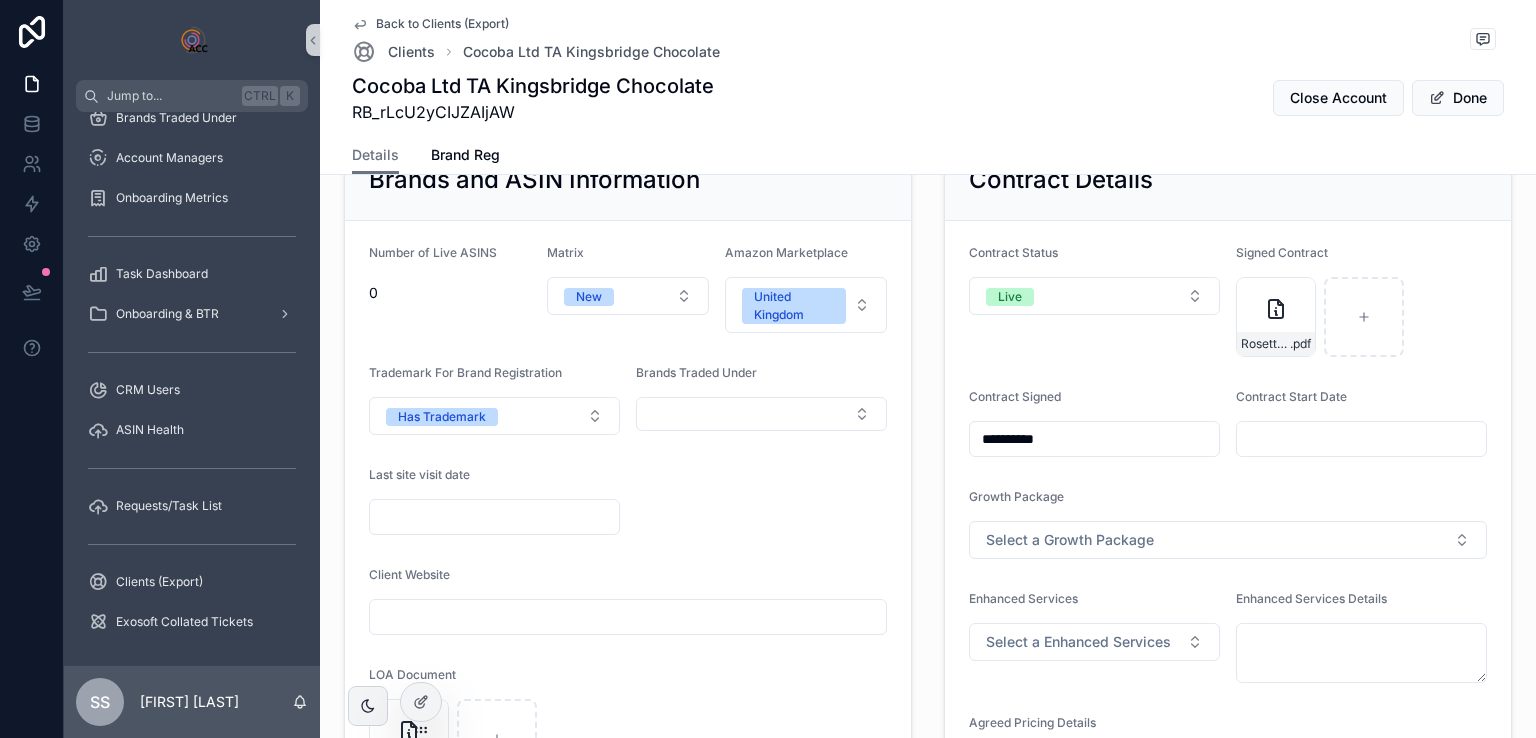 click on "Contract Status Live" at bounding box center (1094, 301) 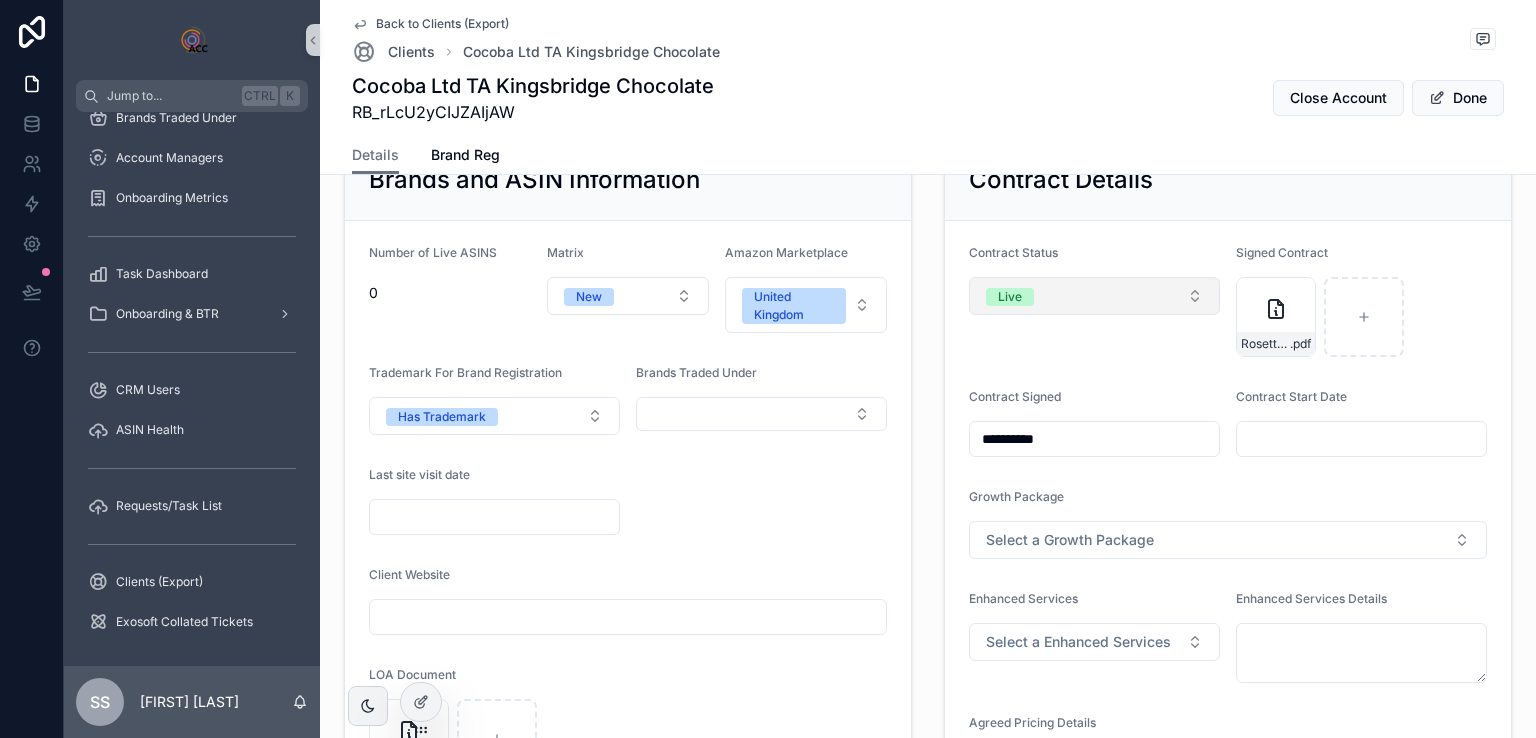 click on "Live" at bounding box center [1094, 296] 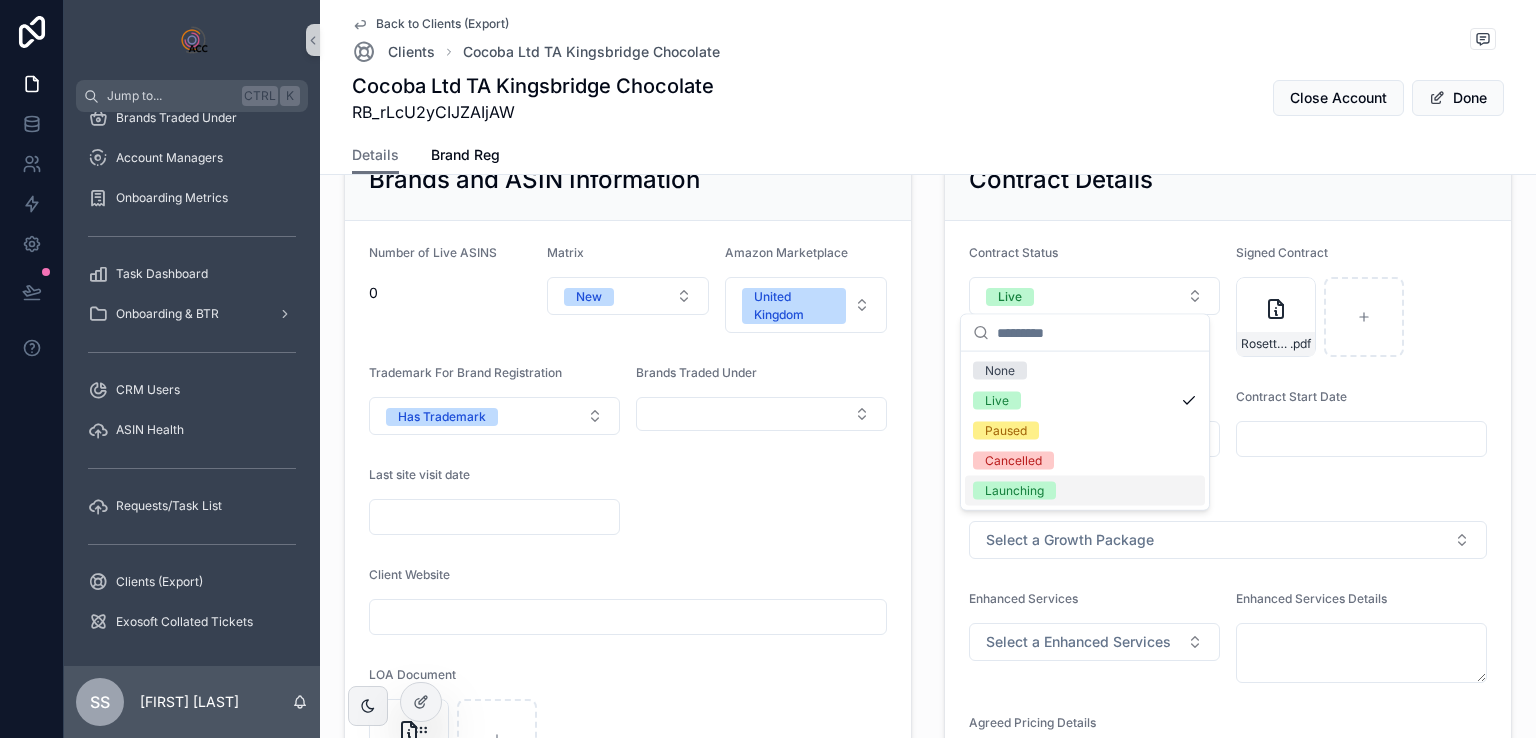 drag, startPoint x: 1037, startPoint y: 493, endPoint x: 1232, endPoint y: 390, distance: 220.53117 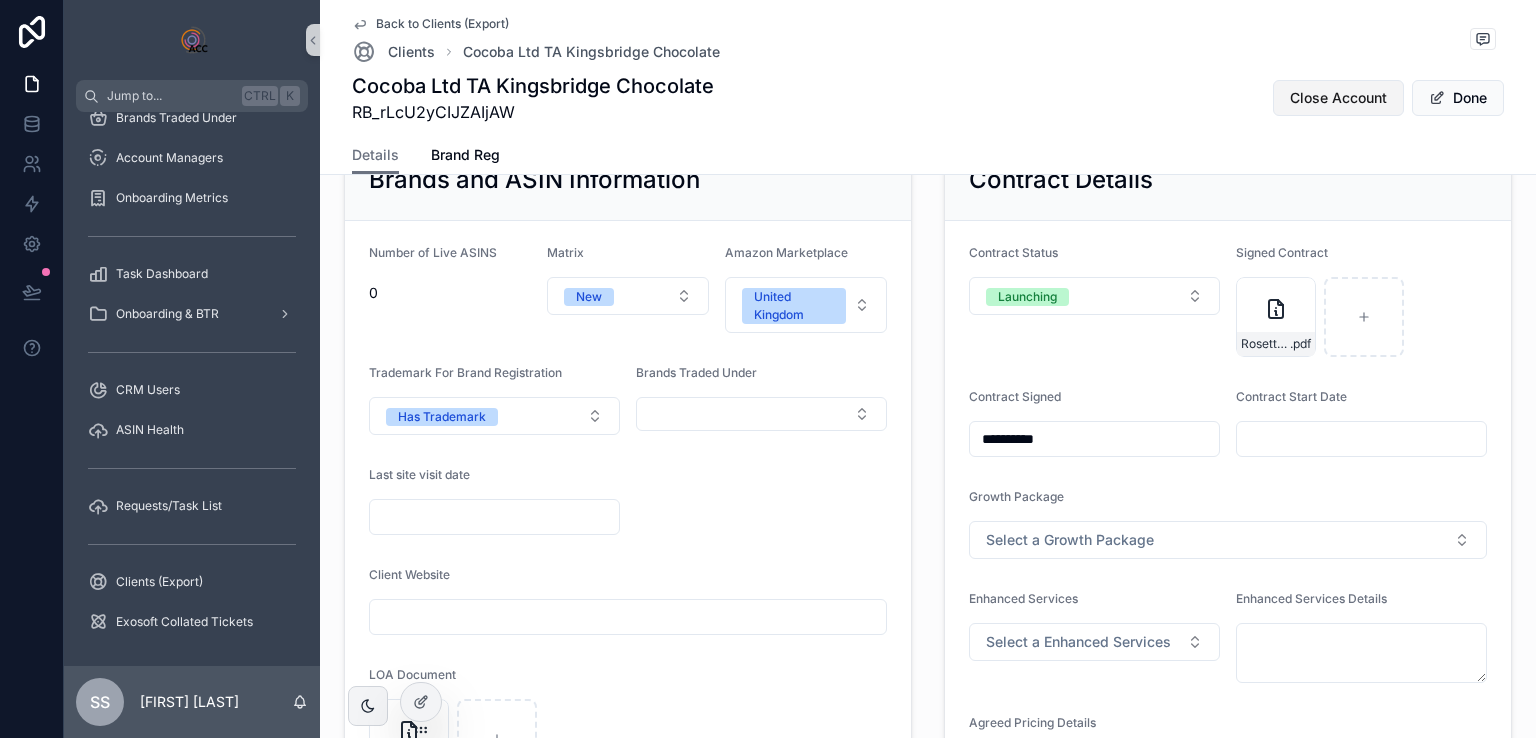 drag, startPoint x: 1447, startPoint y: 105, endPoint x: 1381, endPoint y: 105, distance: 66 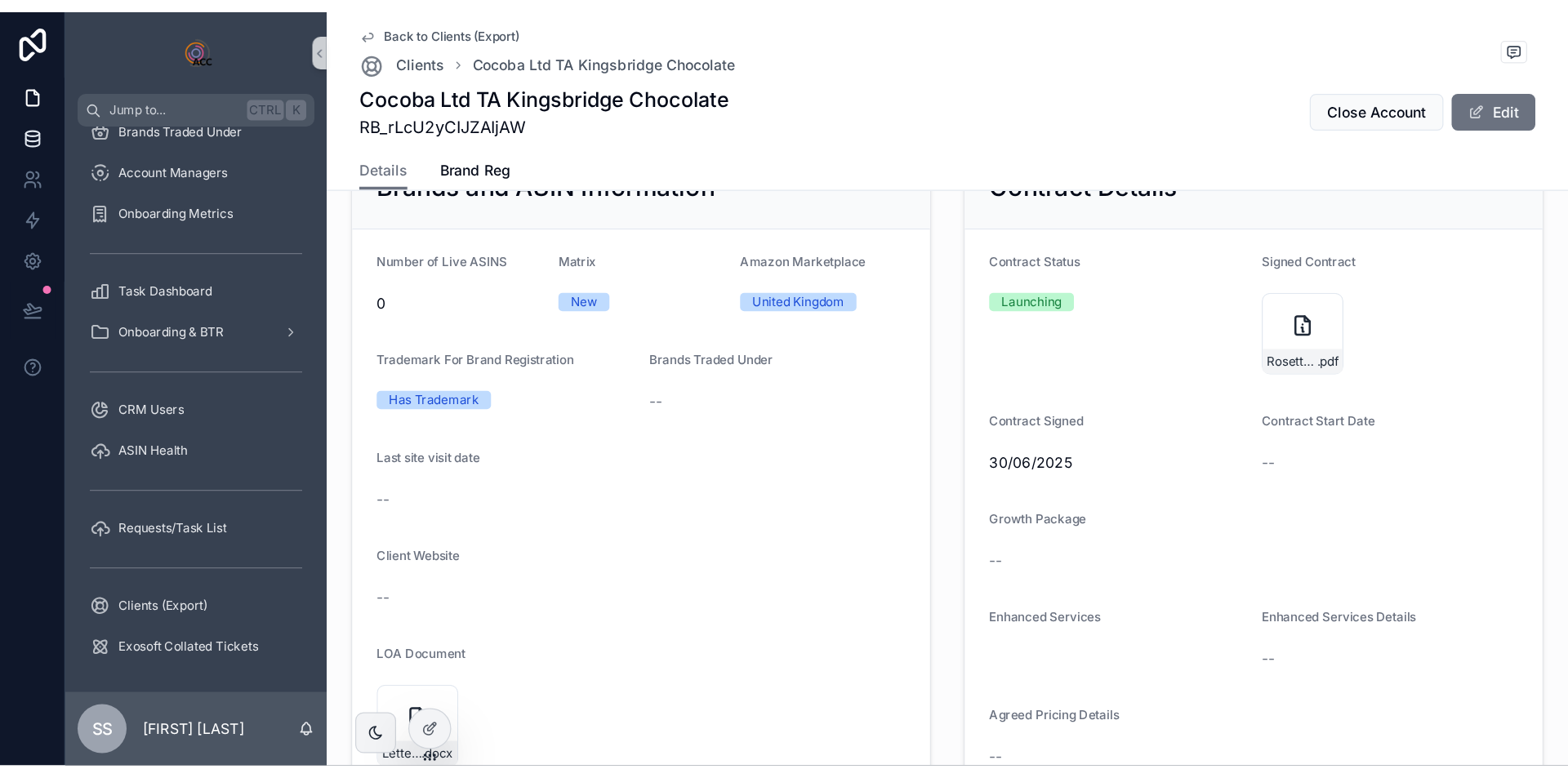scroll, scrollTop: 1871, scrollLeft: 0, axis: vertical 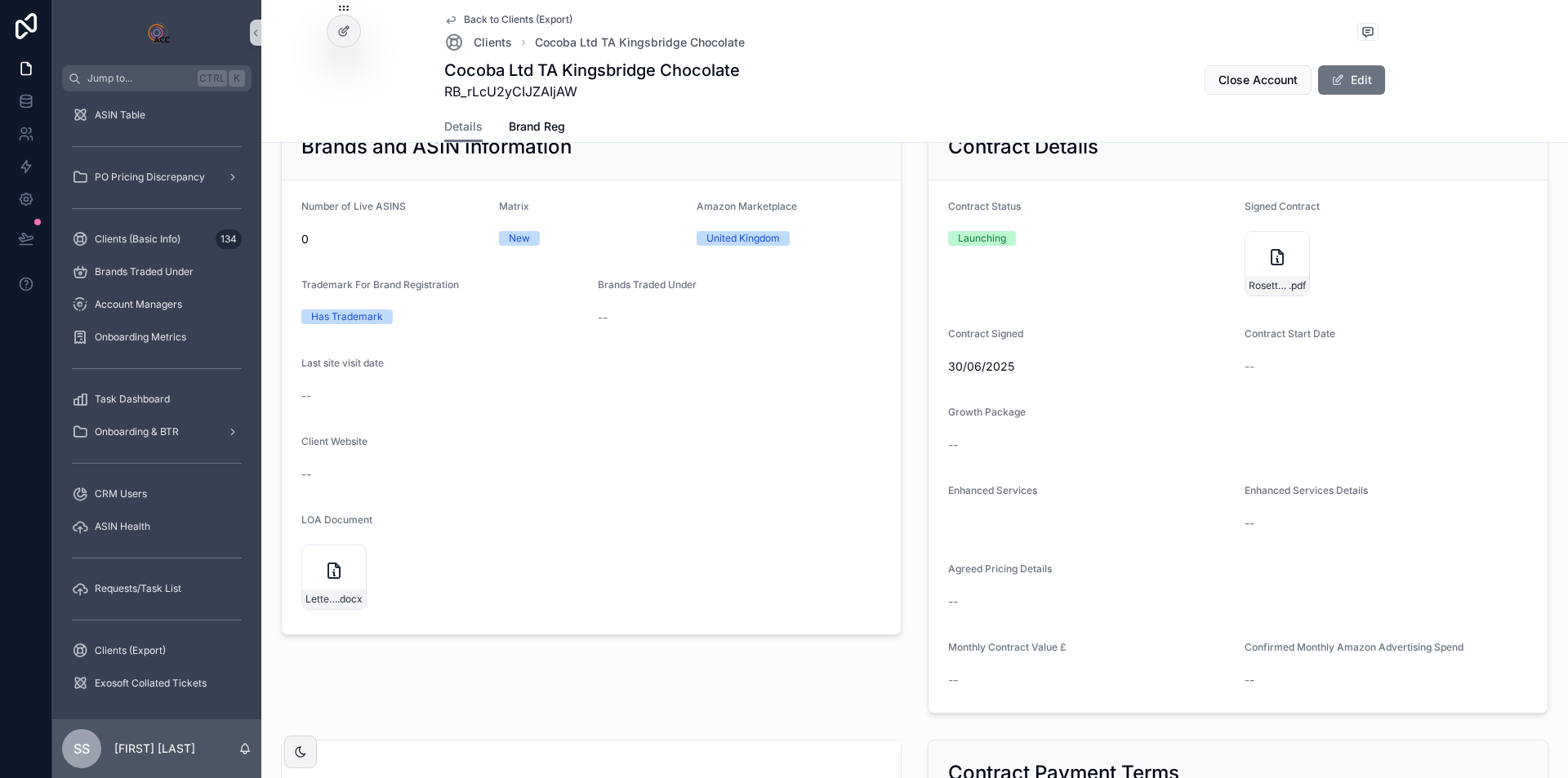 click on "Back to Clients (Export)" at bounding box center (518, 20) 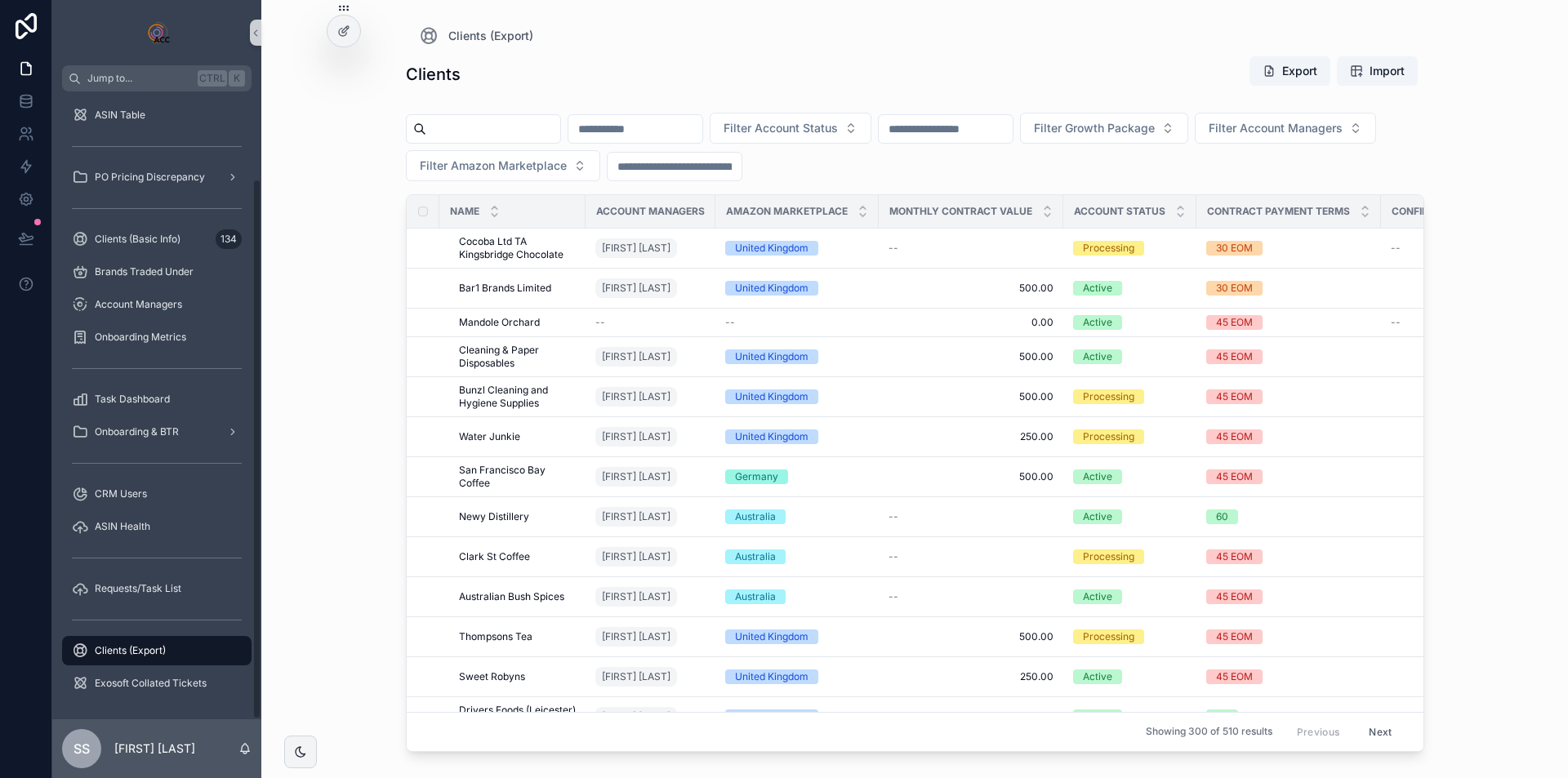 scroll, scrollTop: 100, scrollLeft: 0, axis: vertical 